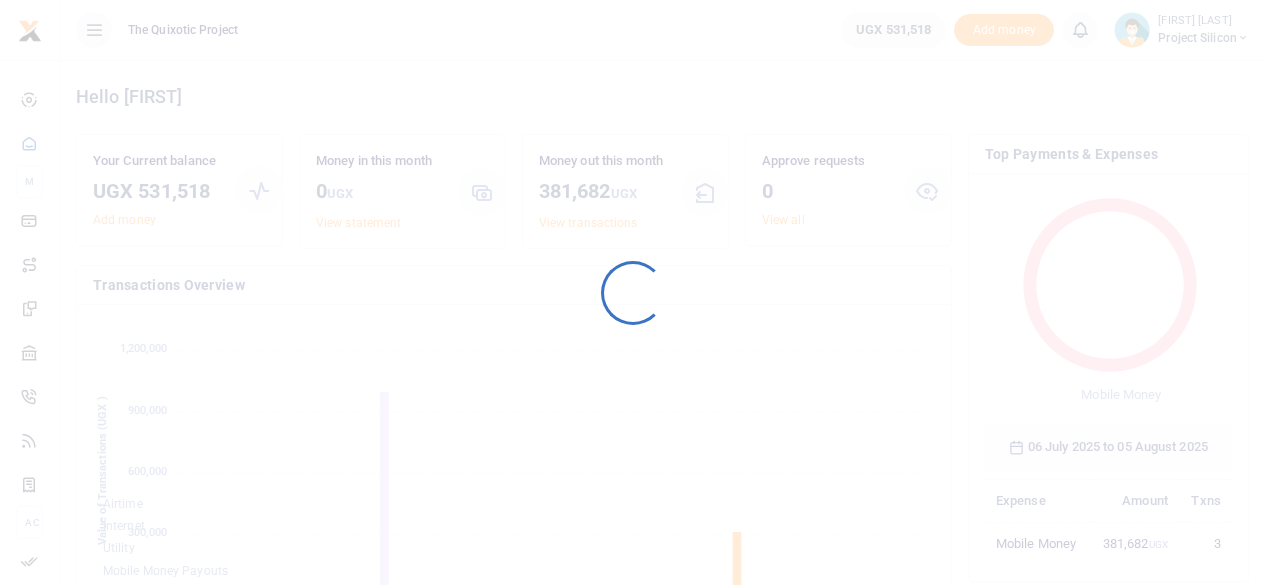 scroll, scrollTop: 0, scrollLeft: 0, axis: both 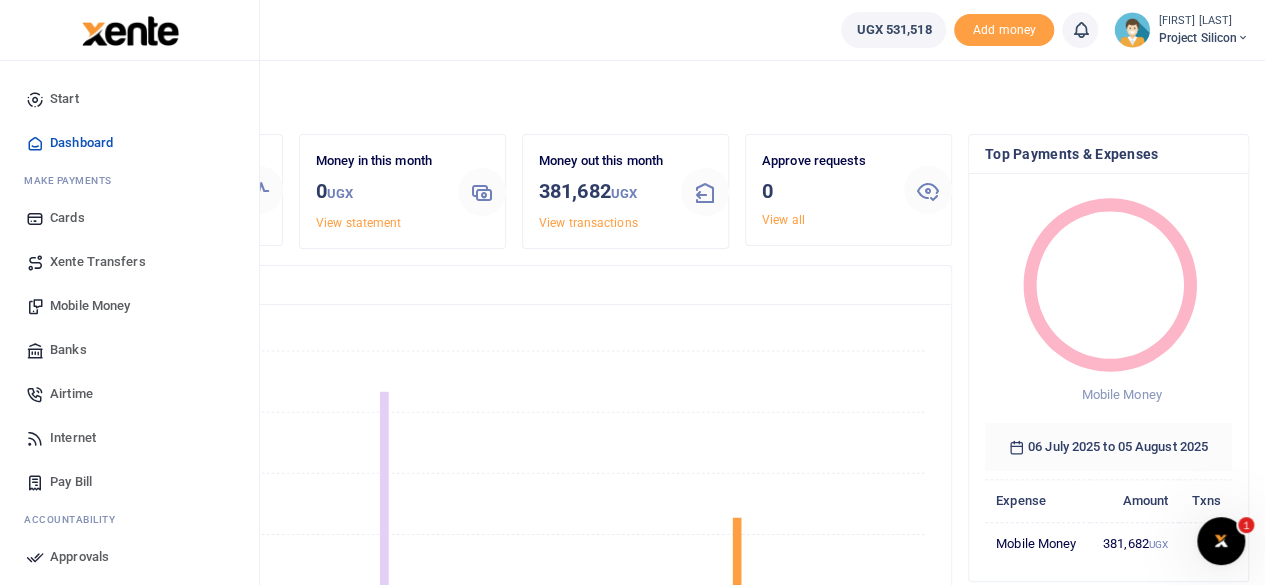 click on "Mobile Money" at bounding box center (90, 306) 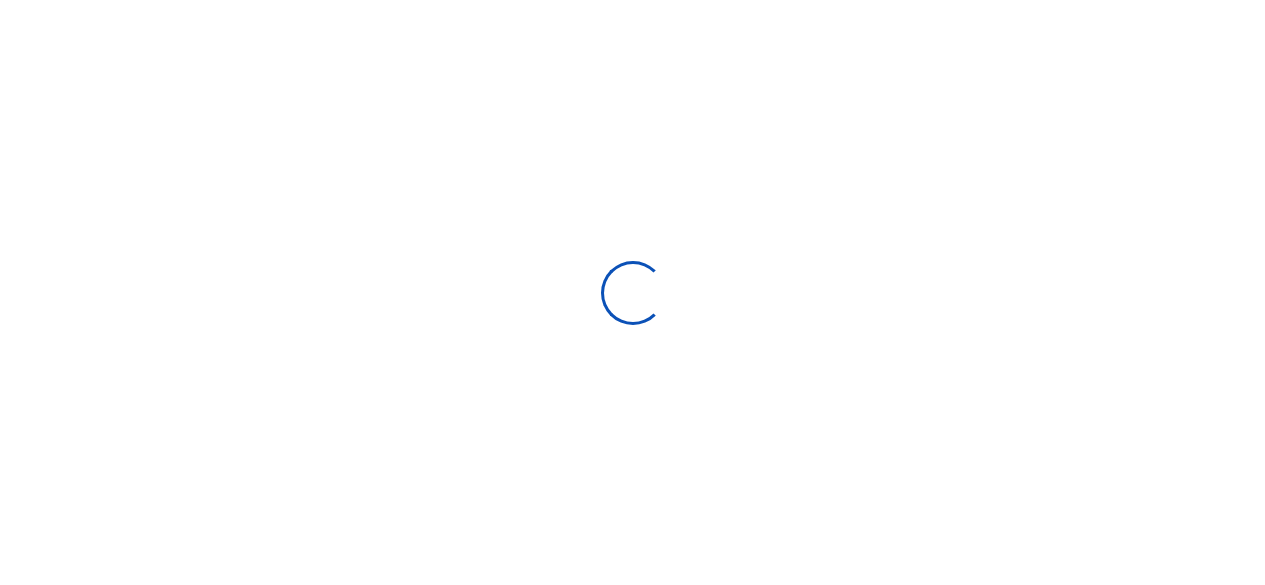scroll, scrollTop: 0, scrollLeft: 0, axis: both 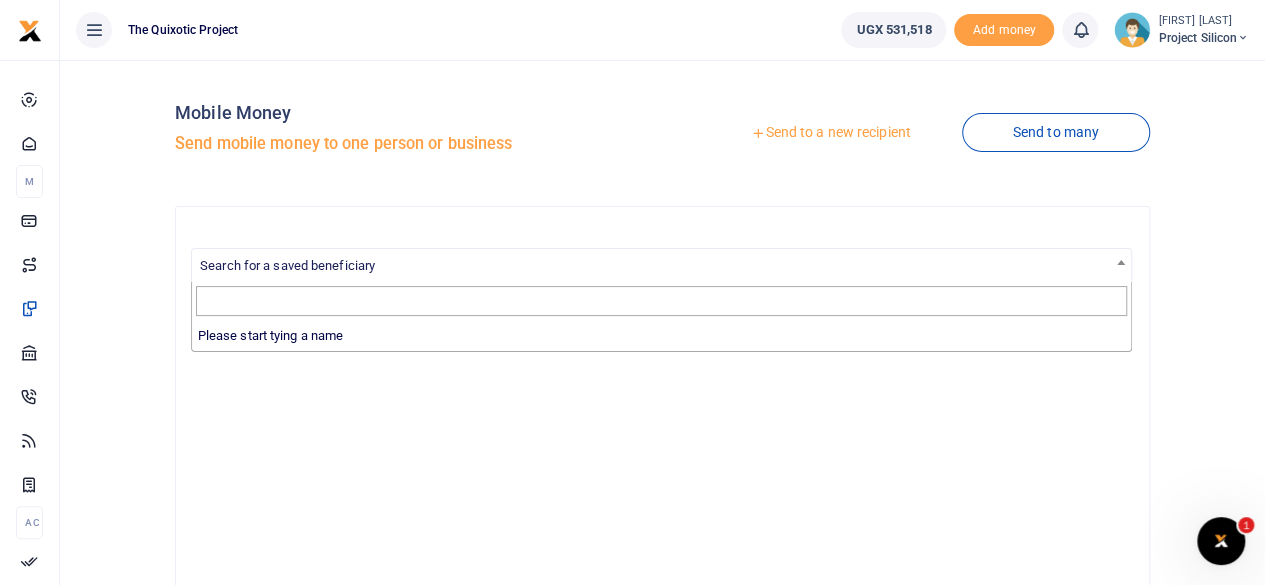 click on "Search for a saved beneficiary" at bounding box center (287, 265) 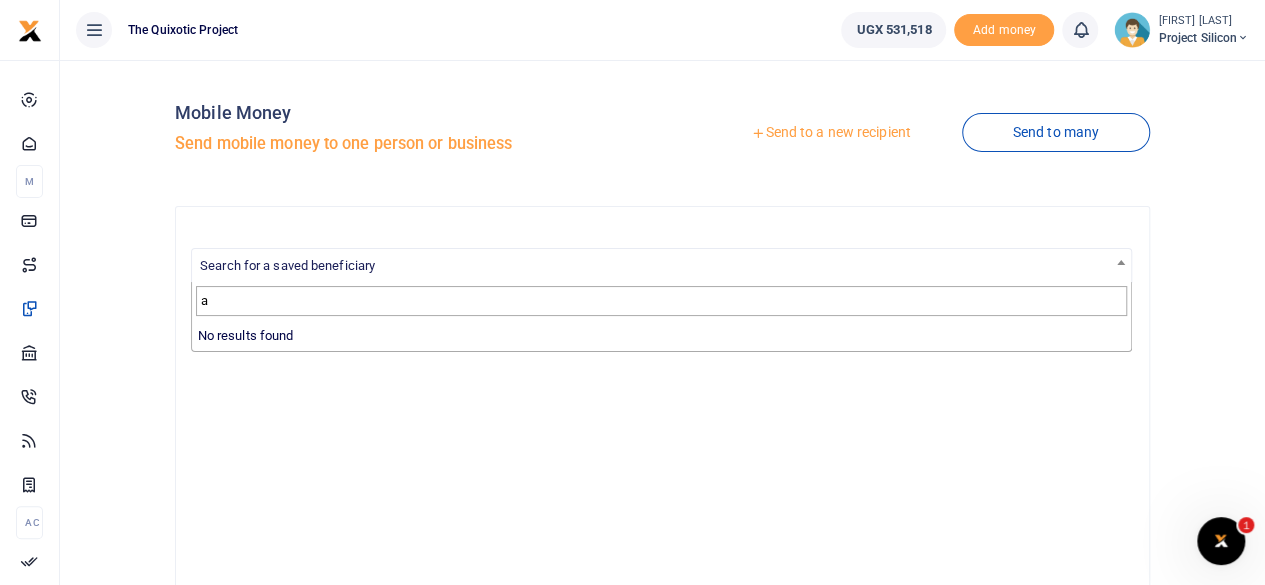 type 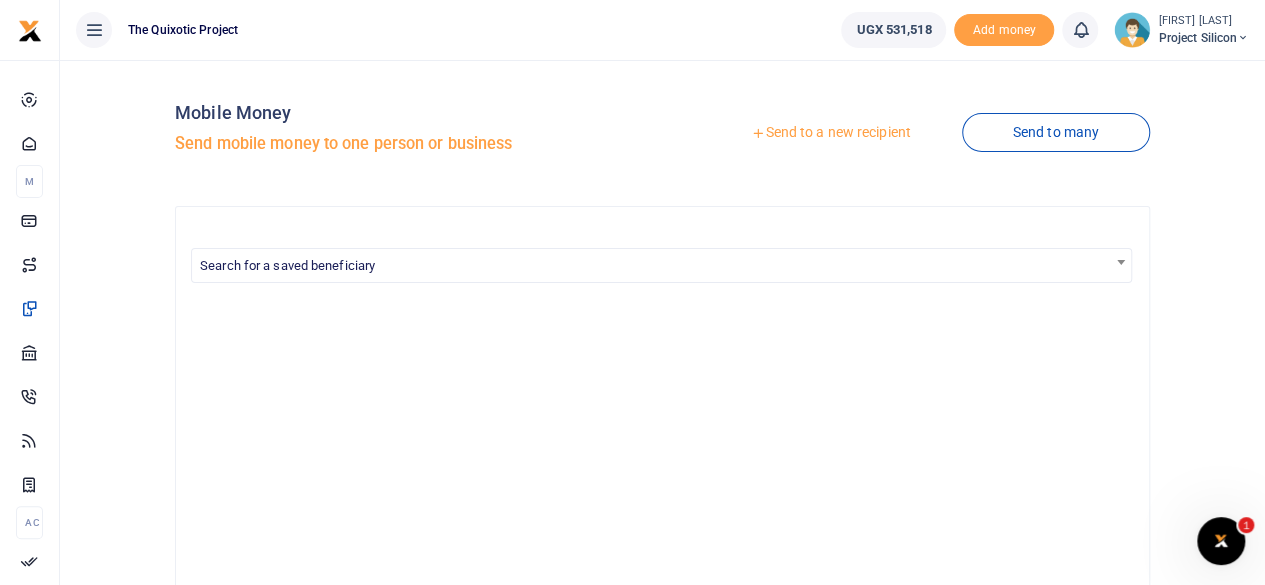 click on "Send to a new recipient" at bounding box center (830, 133) 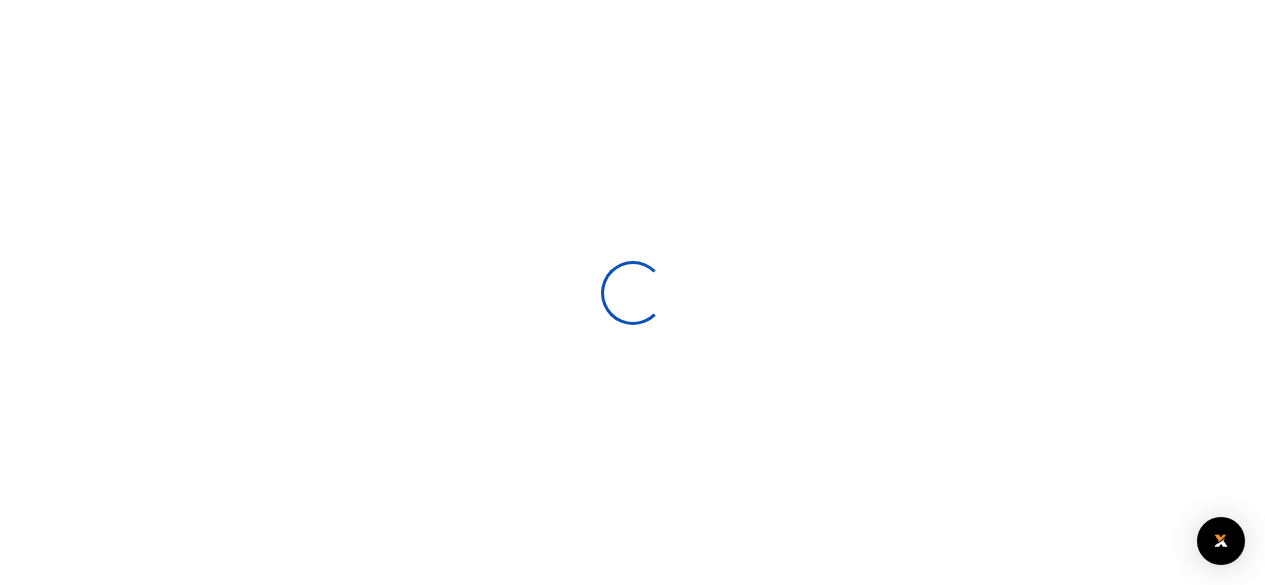 scroll, scrollTop: 0, scrollLeft: 0, axis: both 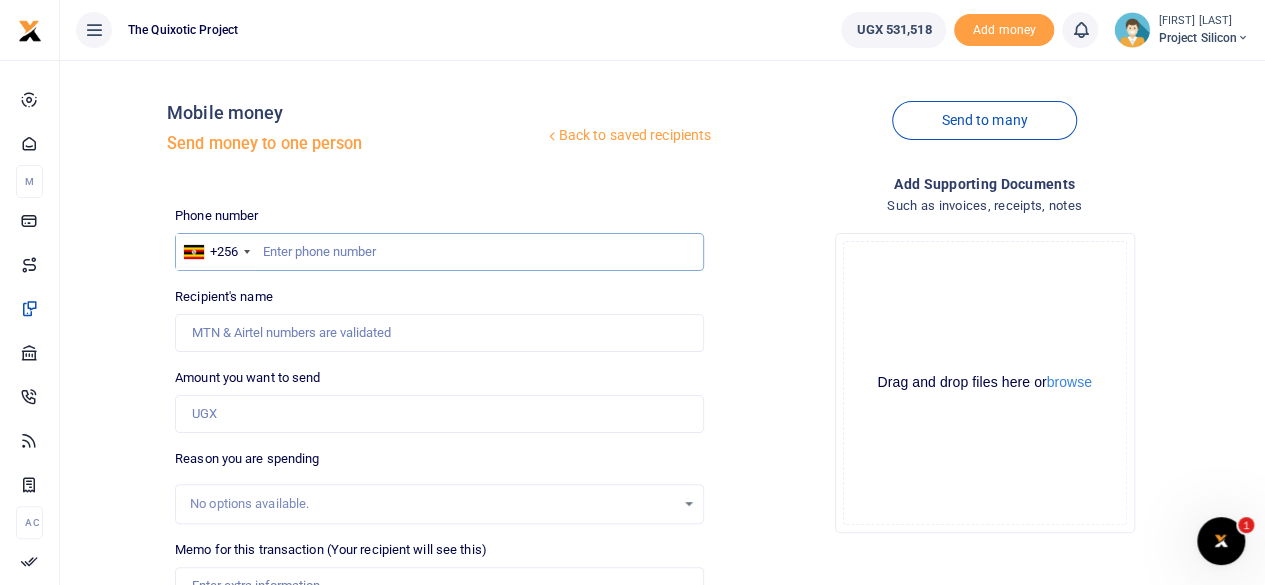 click at bounding box center [439, 252] 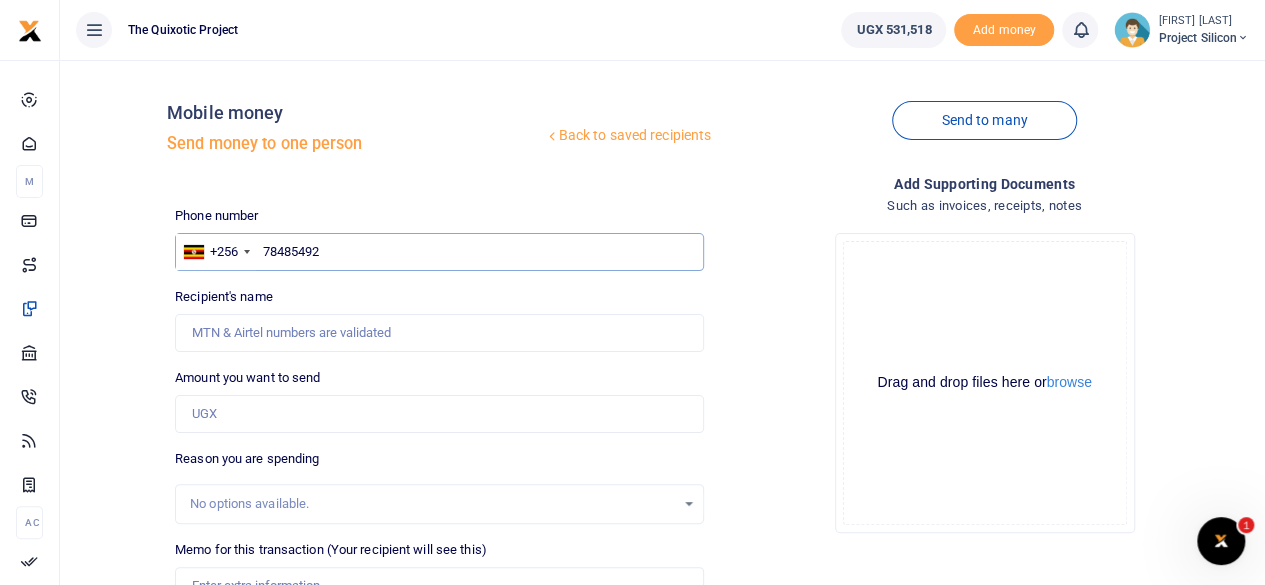 type on "784854923" 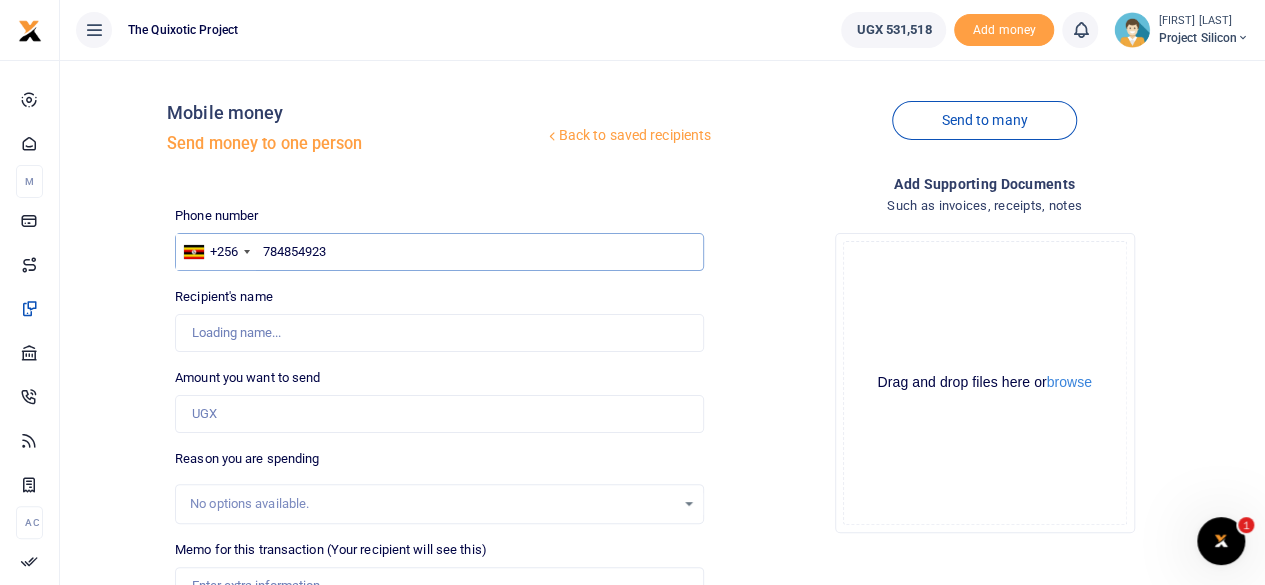 type on "Rabecca Ahumuza" 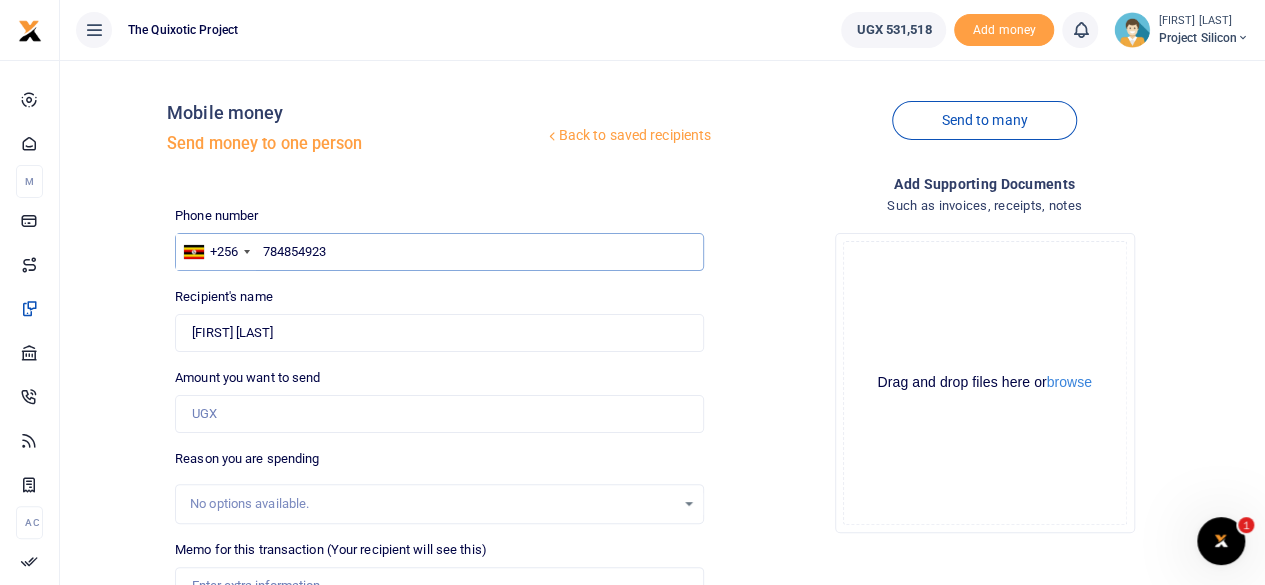 type on "784854923" 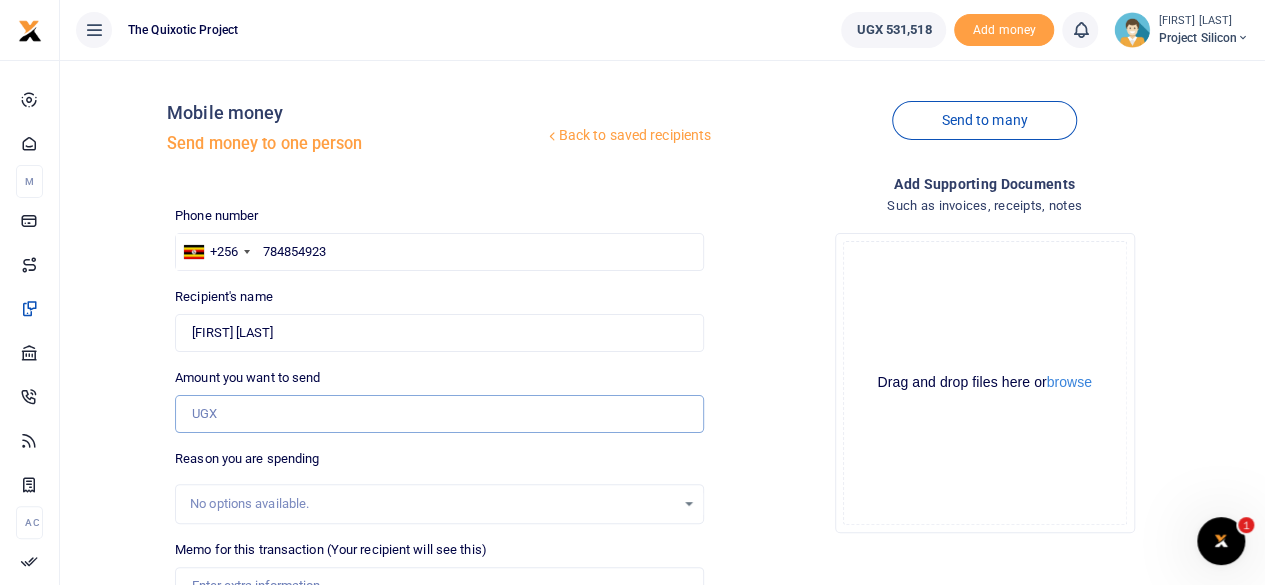 click on "Amount you want to send" at bounding box center (439, 414) 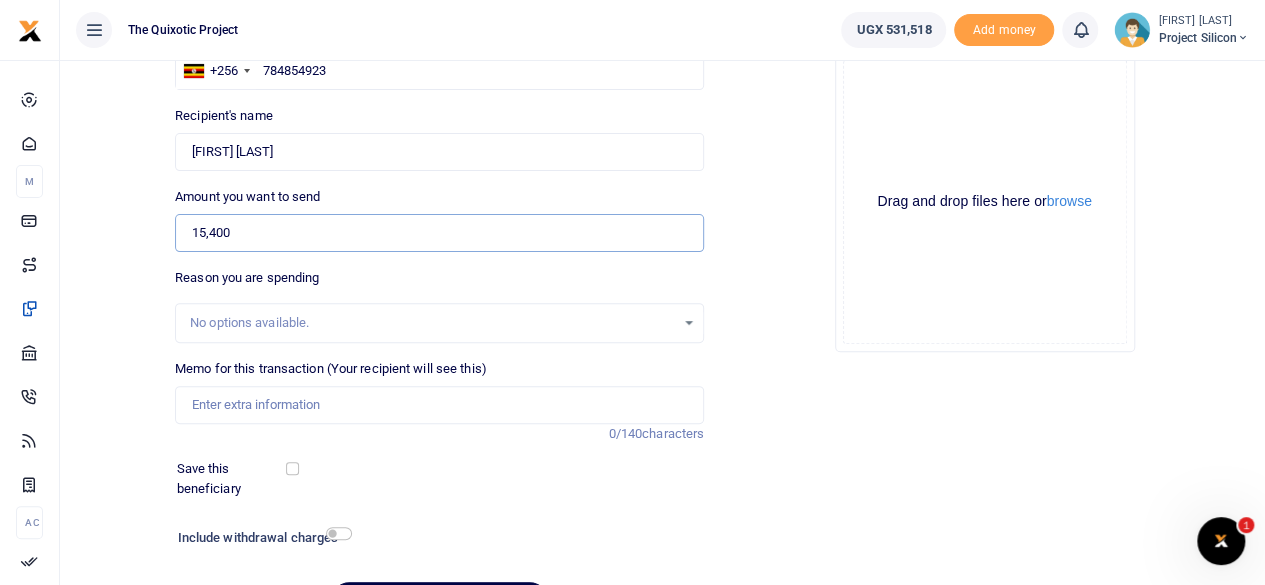scroll, scrollTop: 186, scrollLeft: 0, axis: vertical 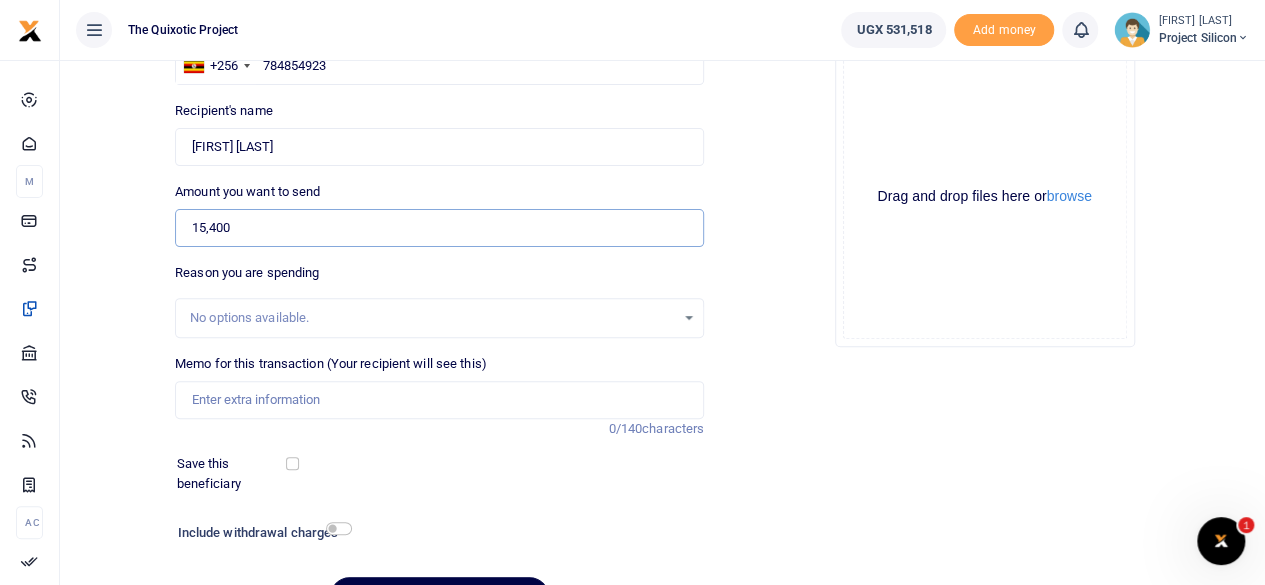 type on "15,400" 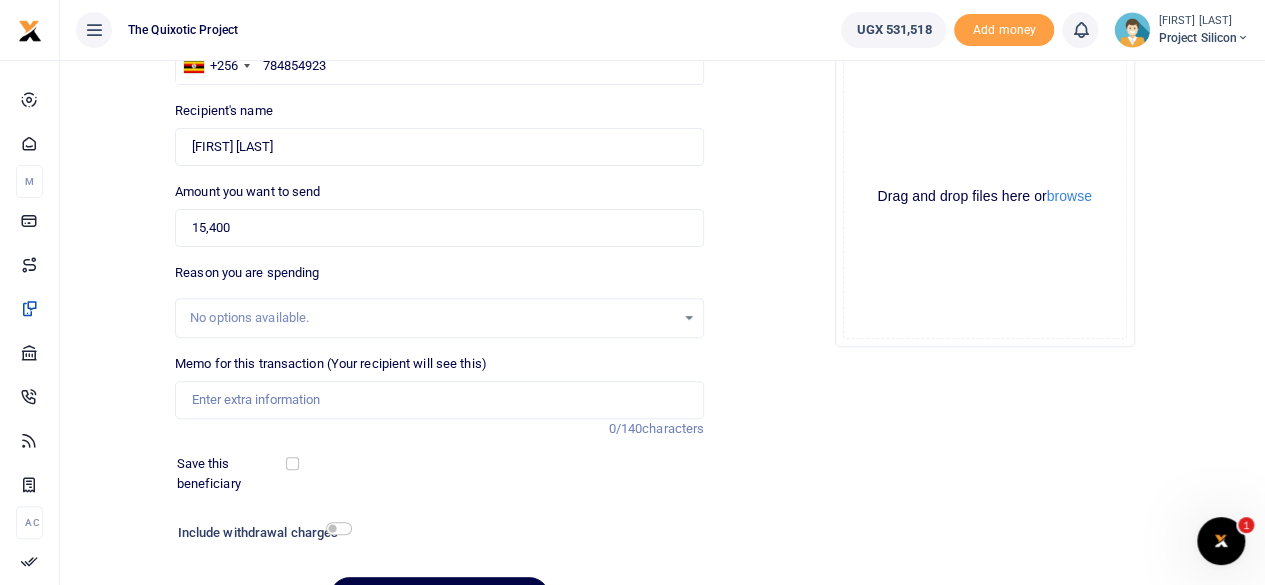 click on "No options available." at bounding box center (439, 318) 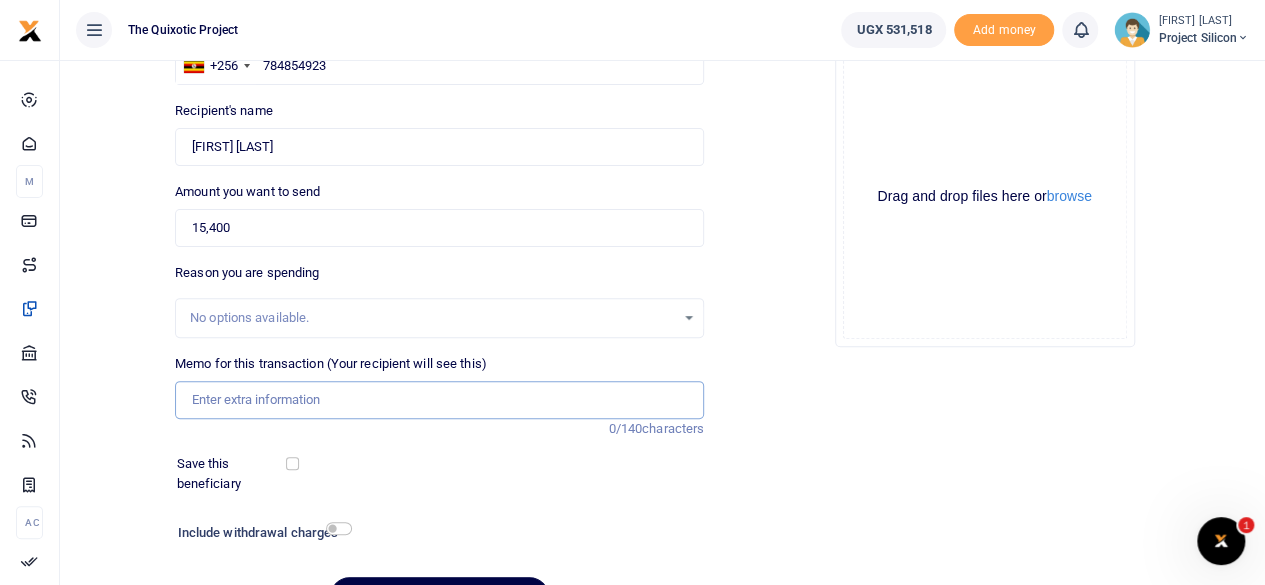 click on "Memo for this transaction (Your recipient will see this)" at bounding box center (439, 400) 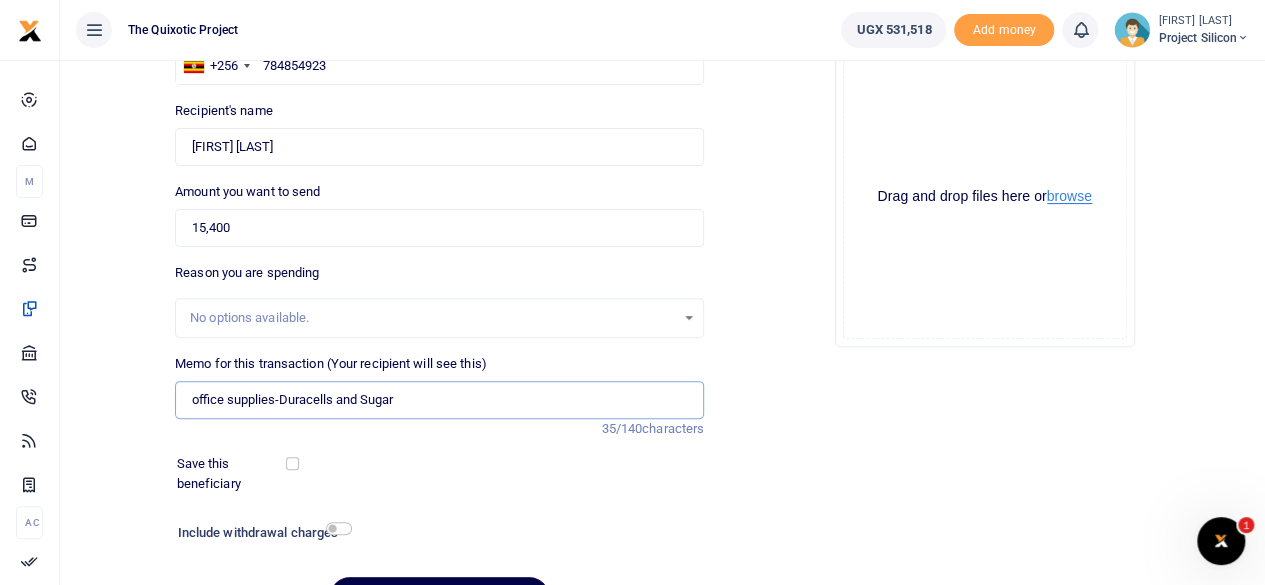 type on "office supplies-Duracells and Sugar" 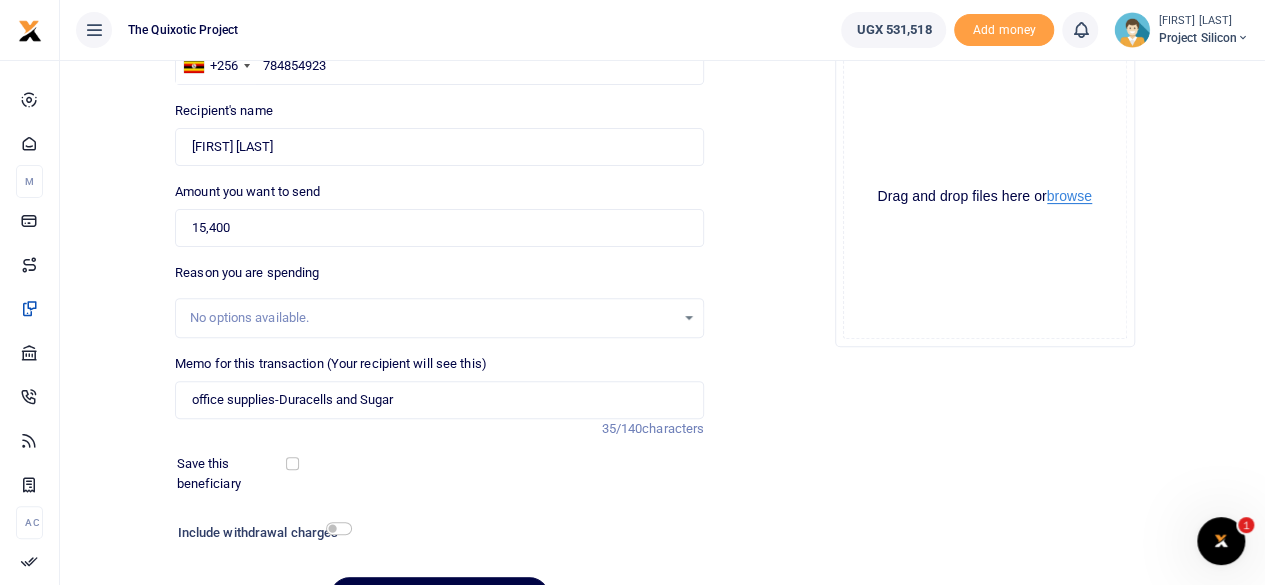 click on "browse" at bounding box center [1069, 196] 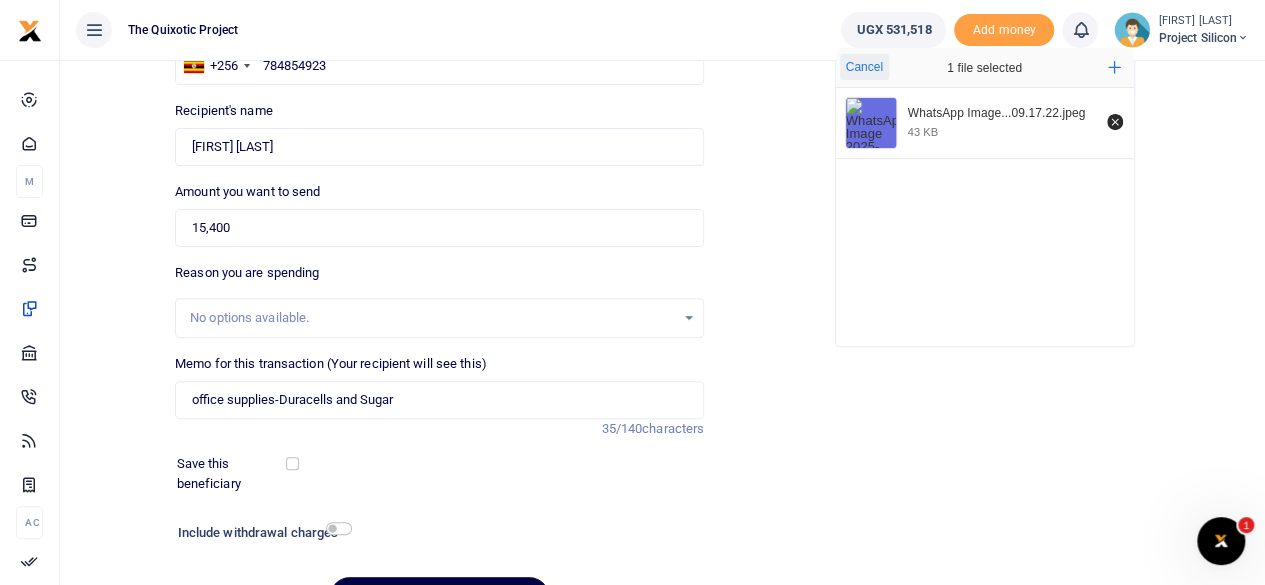 scroll, scrollTop: 17, scrollLeft: 0, axis: vertical 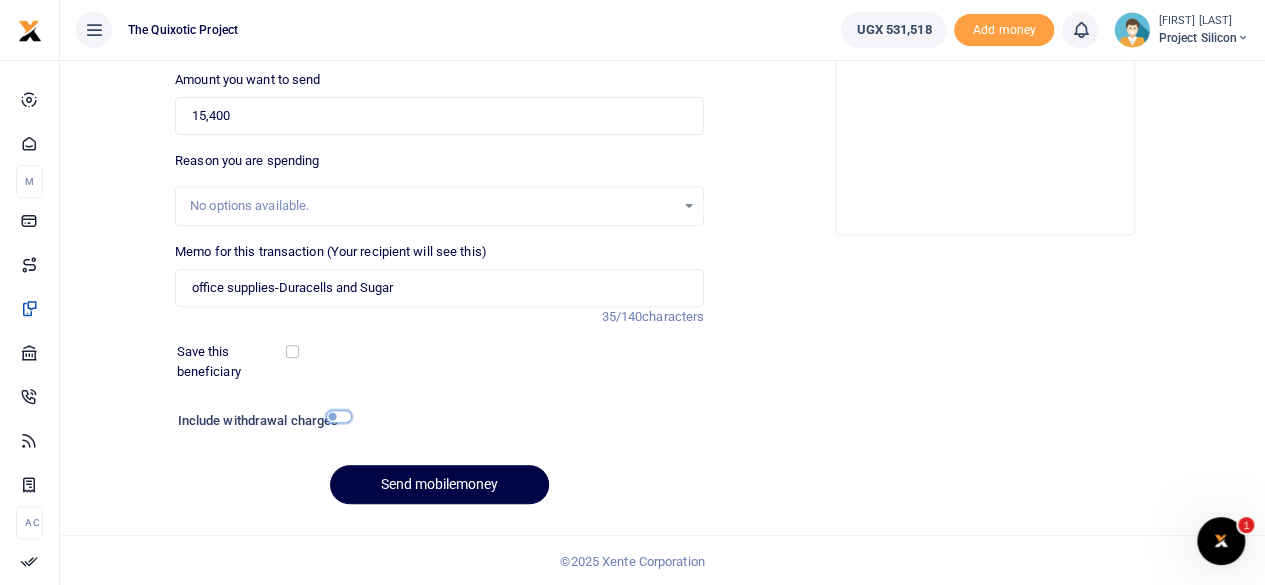 click at bounding box center (339, 416) 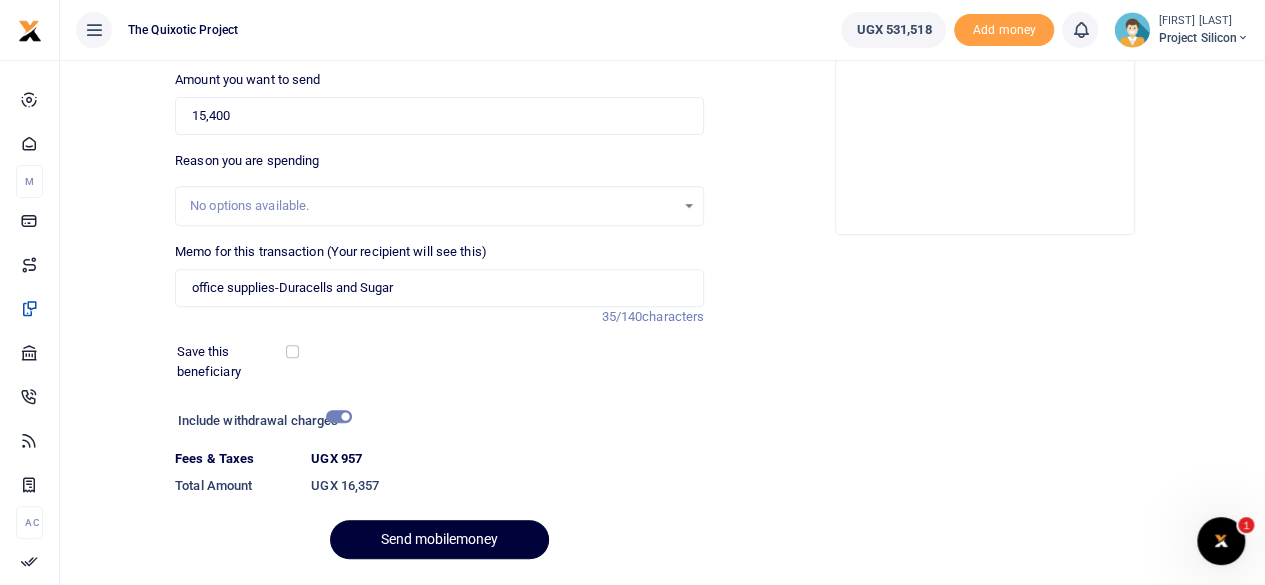 click on "Send mobilemoney" at bounding box center [439, 539] 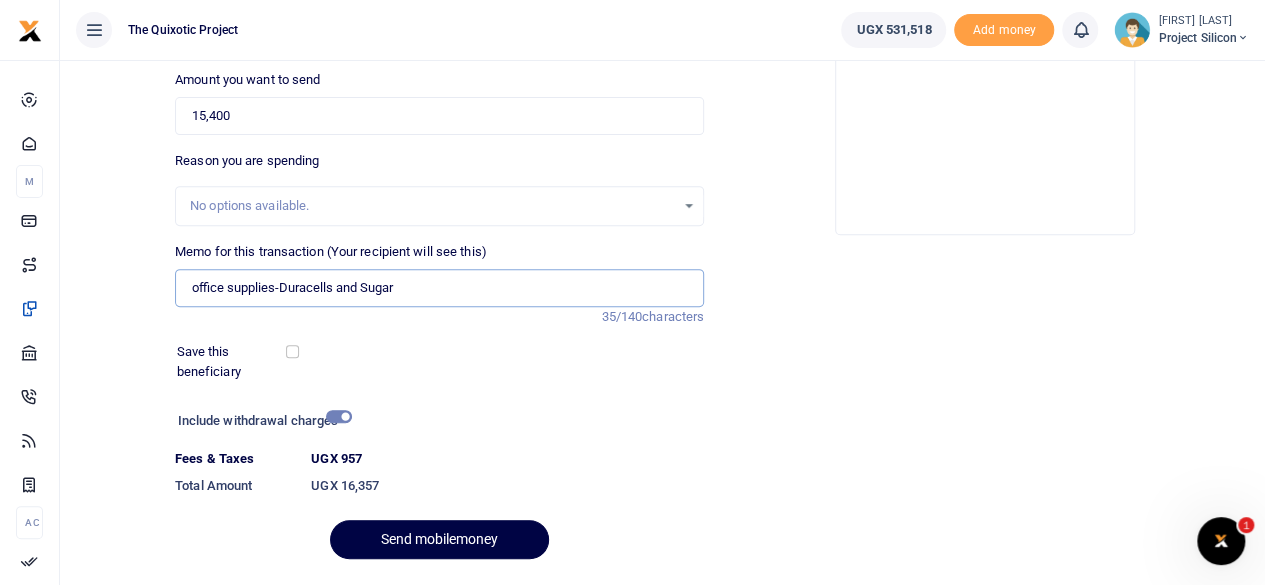 click on "office supplies-Duracells and Sugar" at bounding box center (439, 288) 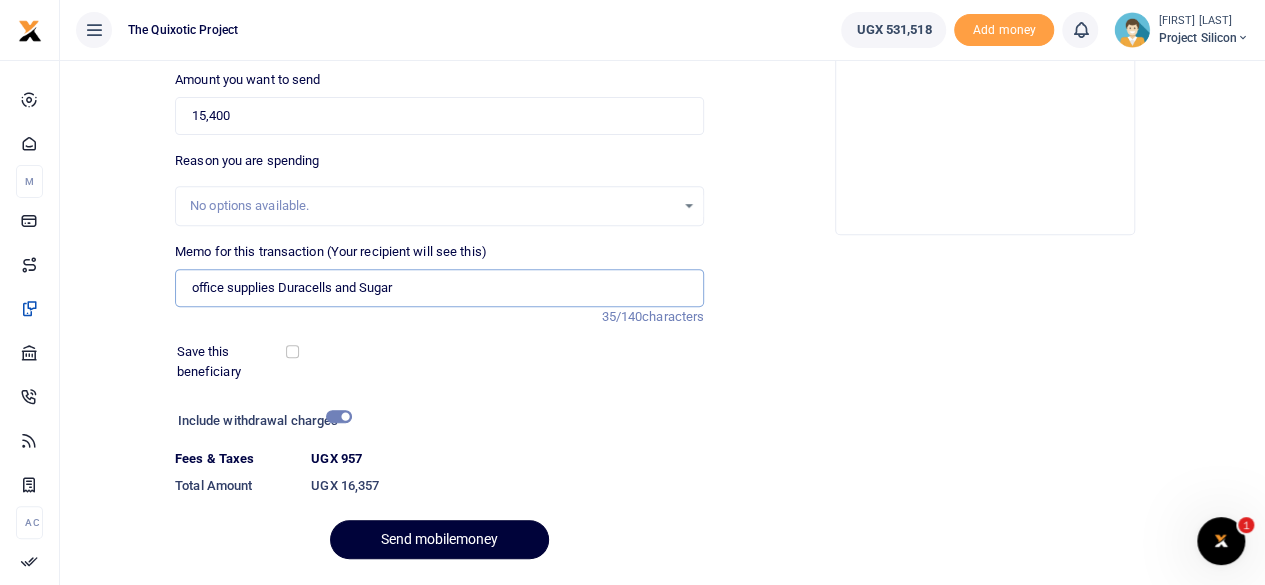 type on "office supplies Duracells and Sugar" 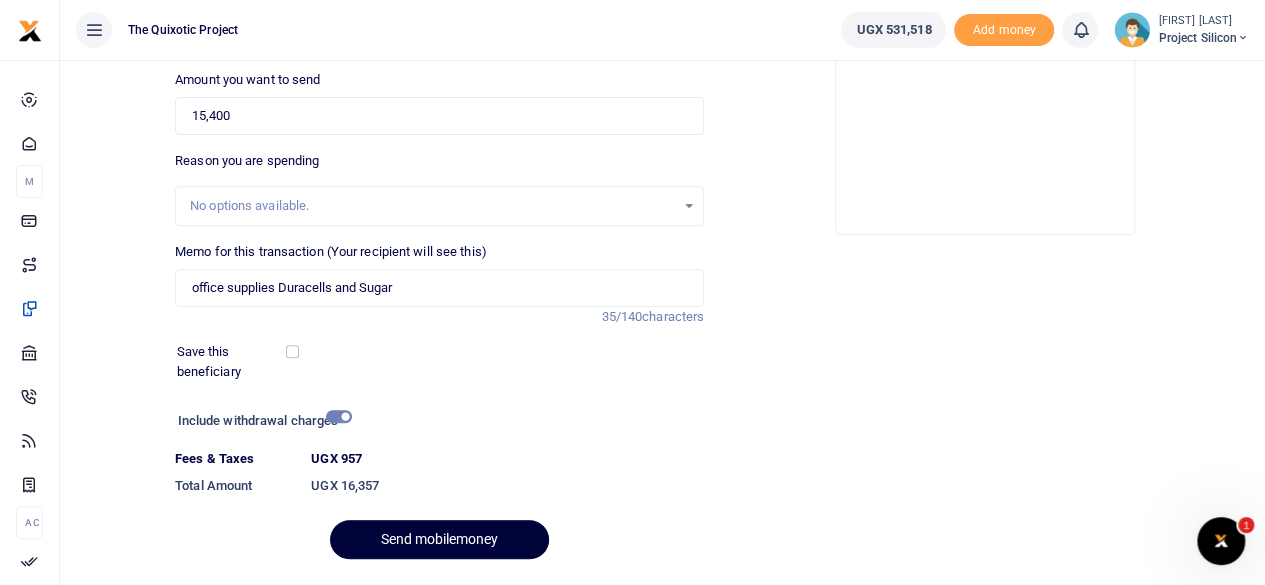 click on "Send mobilemoney" at bounding box center [439, 539] 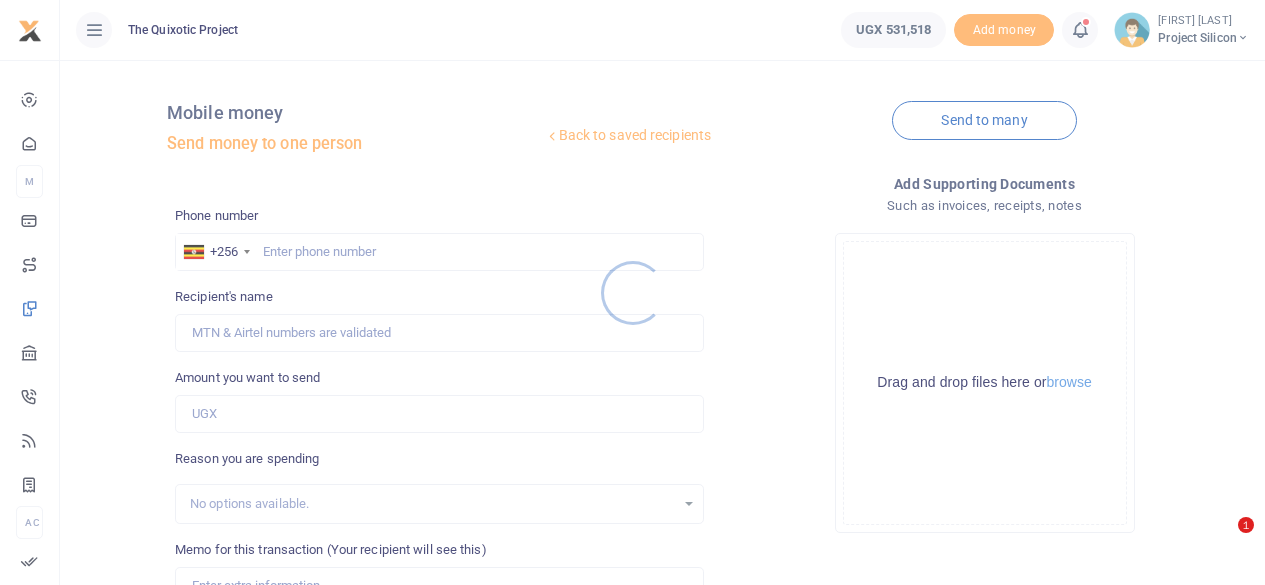 scroll, scrollTop: 297, scrollLeft: 0, axis: vertical 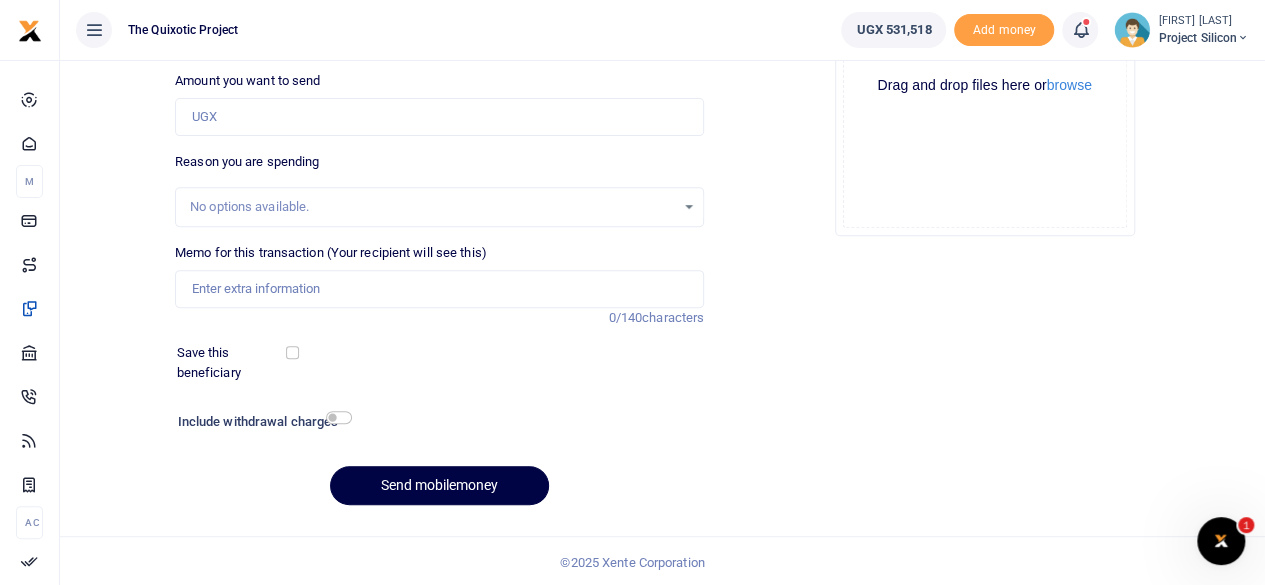 click on "Back to saved recipients
Mobile money
Send money to one person
Send to many
Phone number
+256 Uganda +256
Phone is required.
0/140 UGX0" at bounding box center [662, 176] 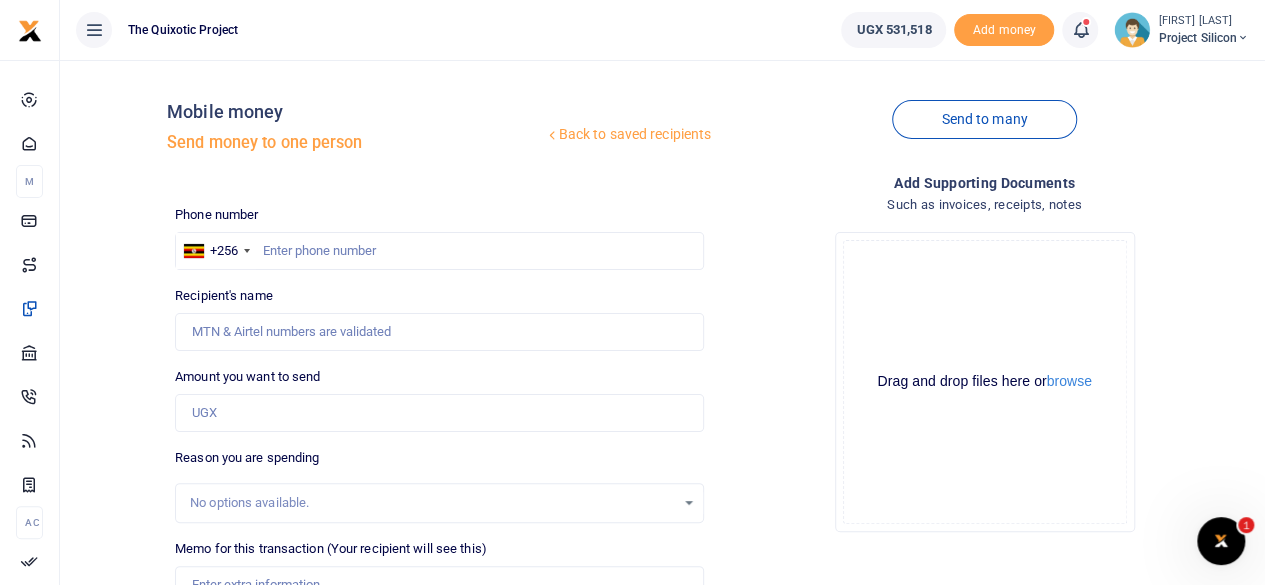 scroll, scrollTop: 0, scrollLeft: 0, axis: both 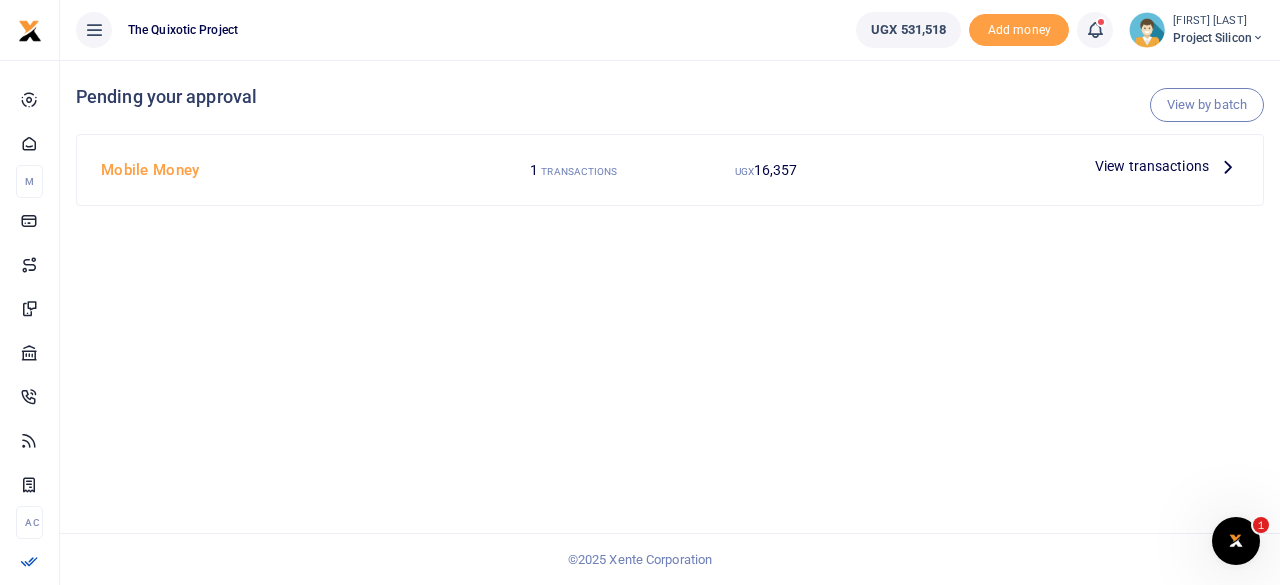 click at bounding box center [1095, 30] 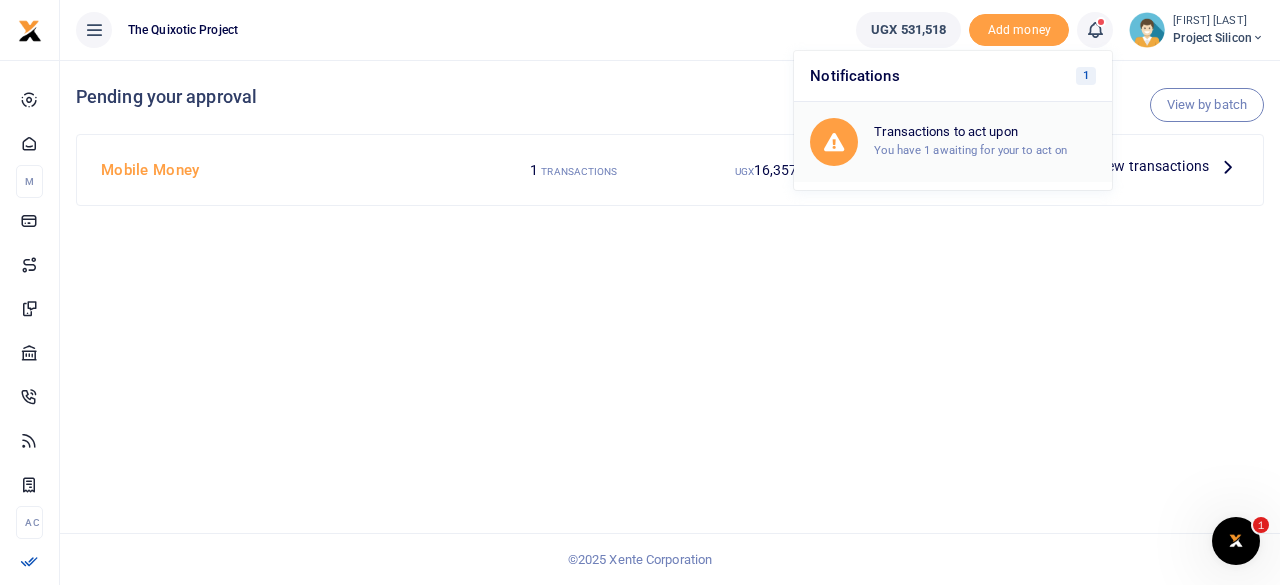click on "Transactions to act upon
You have 1 awaiting for your to act on" at bounding box center [985, 141] 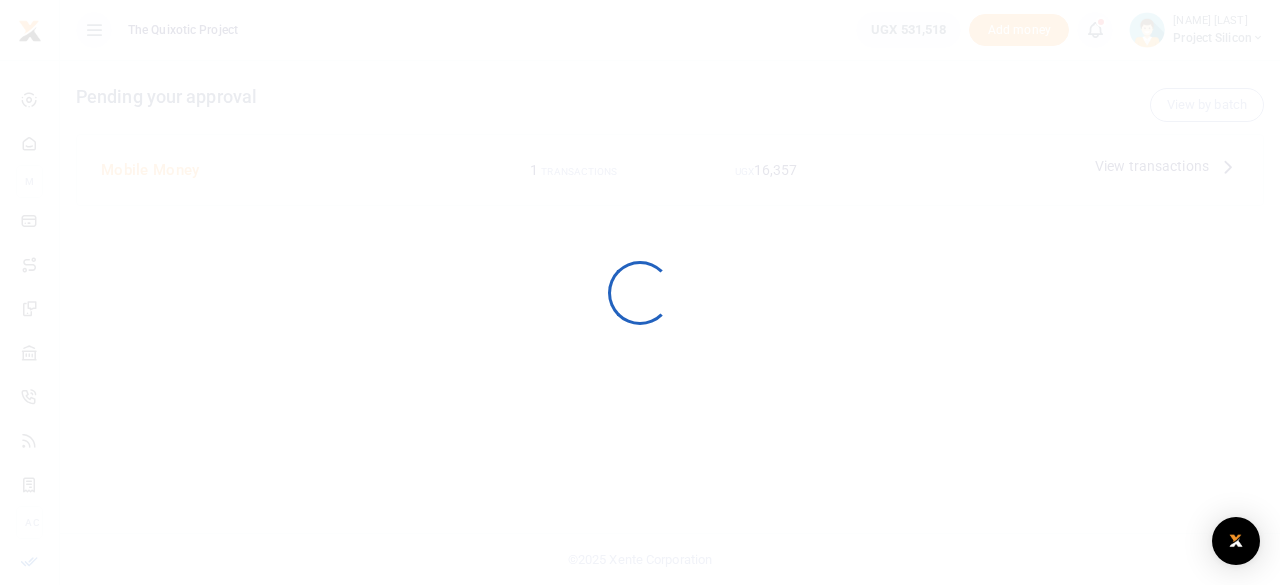 scroll, scrollTop: 0, scrollLeft: 0, axis: both 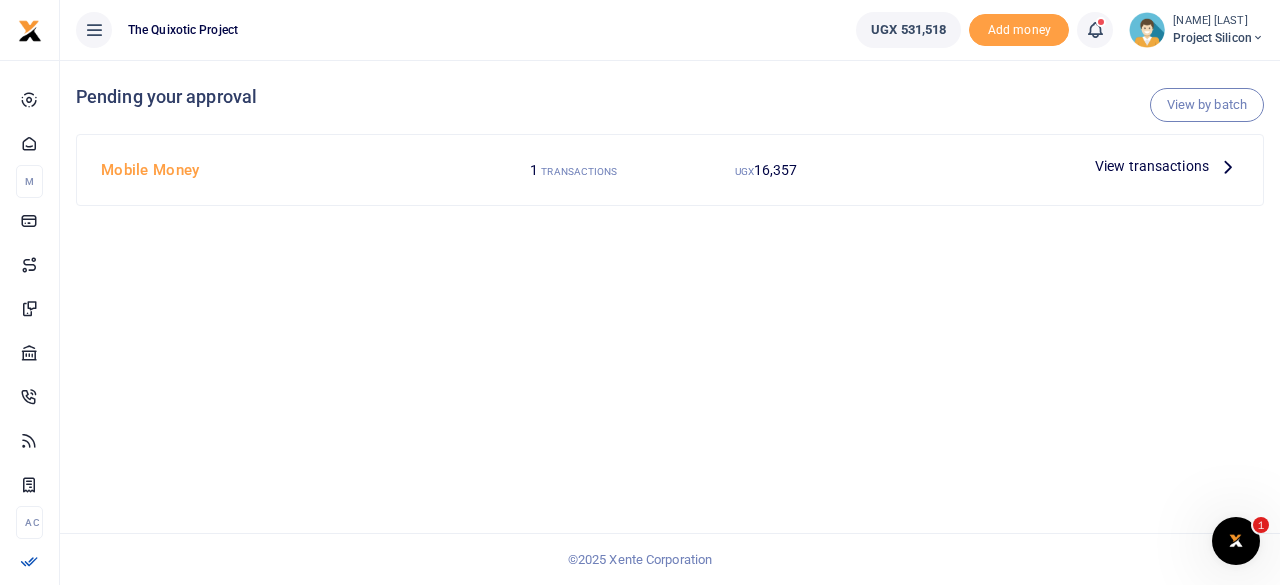 click on "View transactions" at bounding box center (1167, 166) 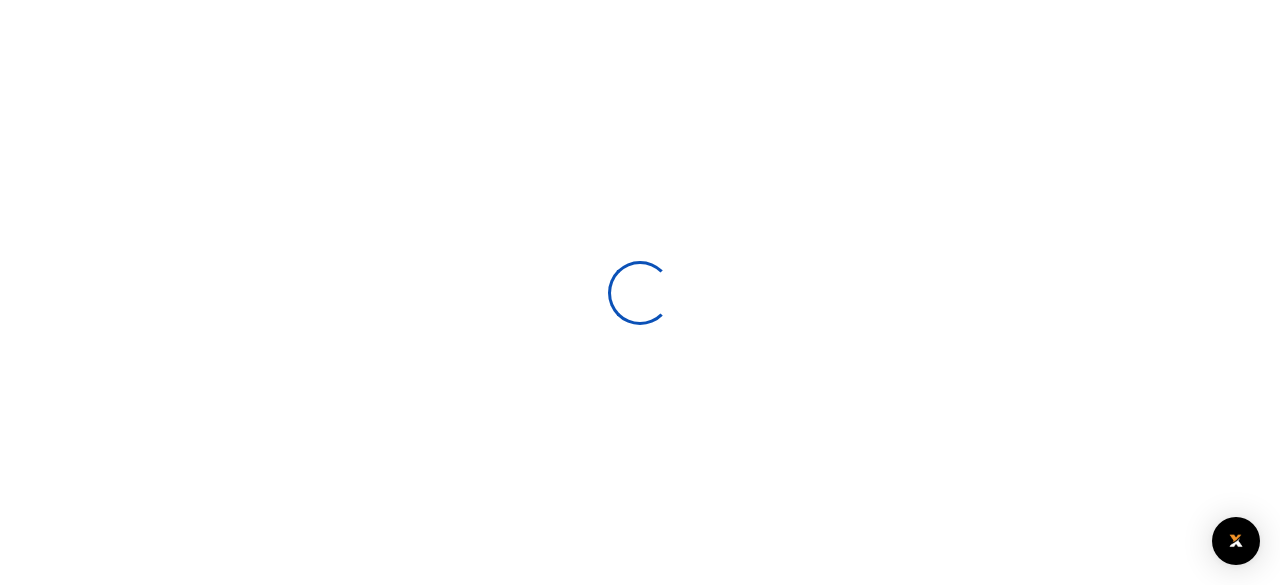 scroll, scrollTop: 0, scrollLeft: 0, axis: both 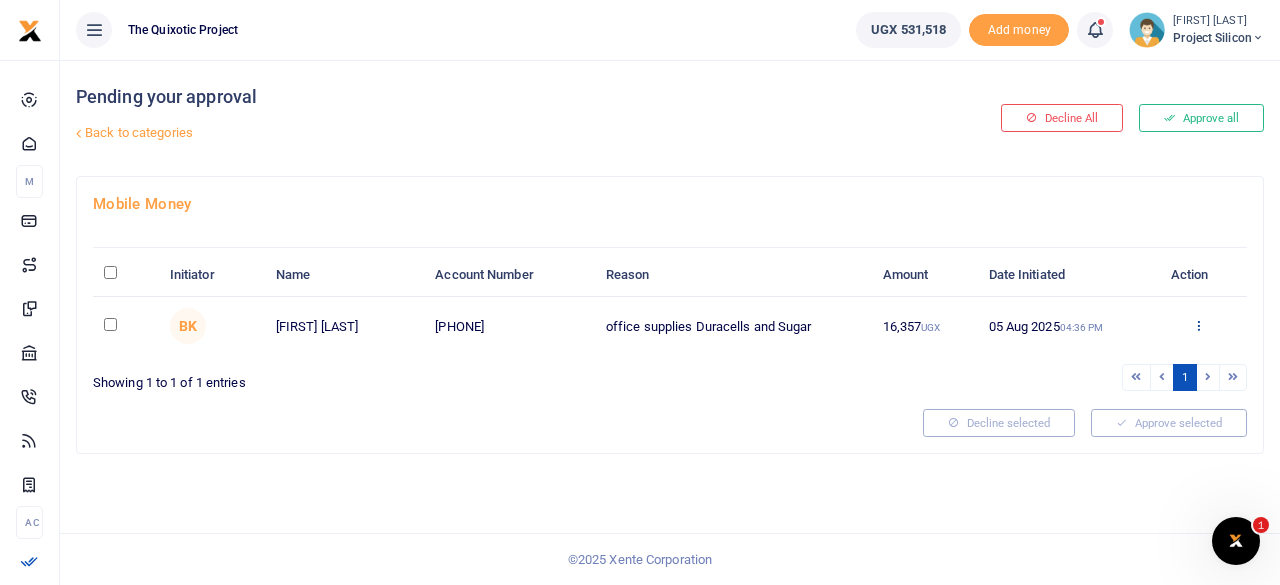 click at bounding box center (1198, 325) 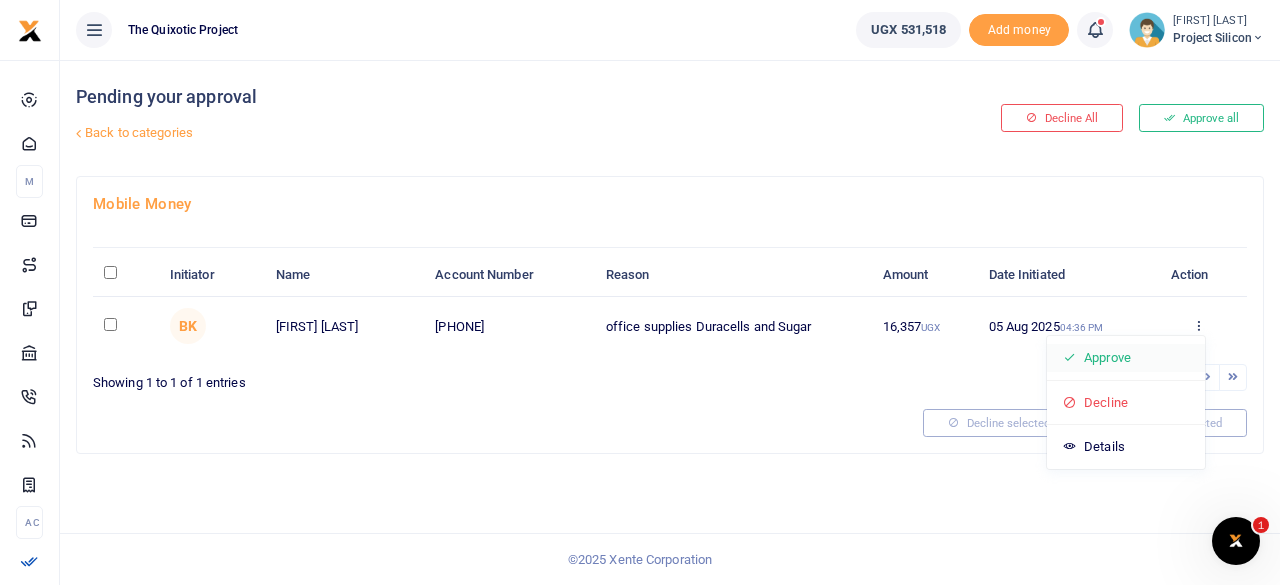 click on "Approve" at bounding box center [1126, 358] 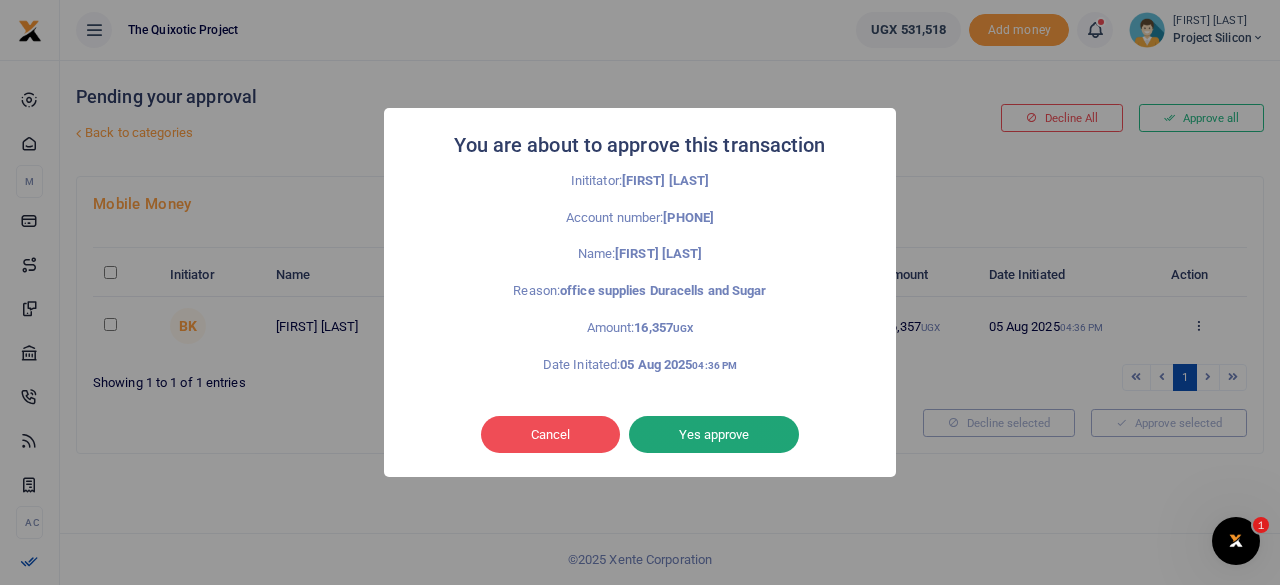 click on "Yes approve" at bounding box center (714, 435) 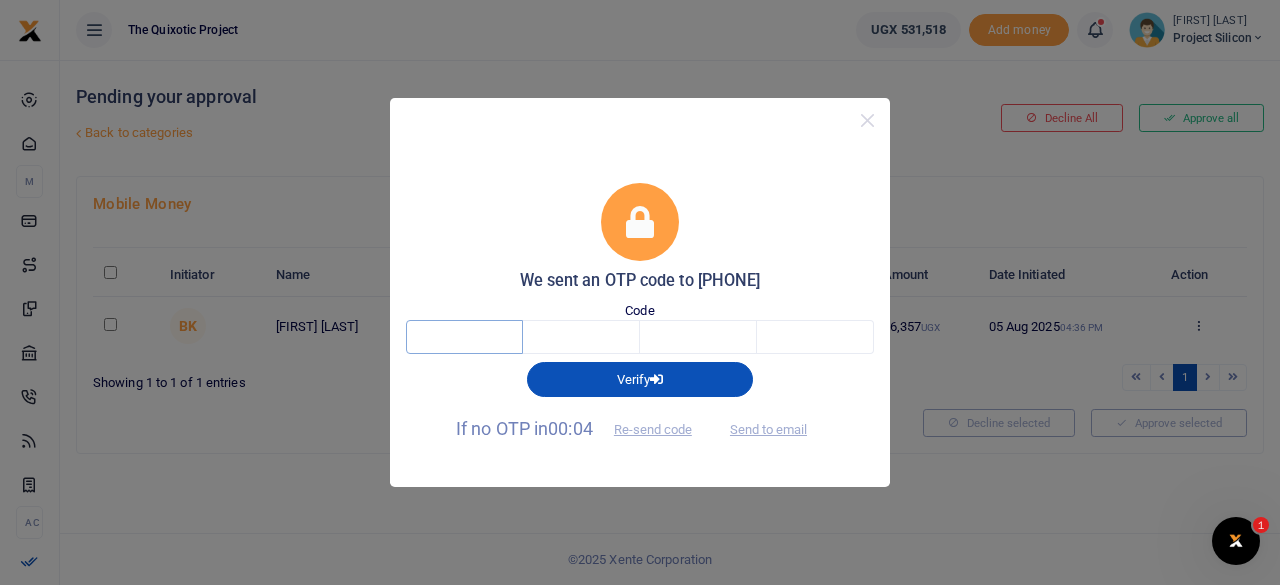click at bounding box center (464, 337) 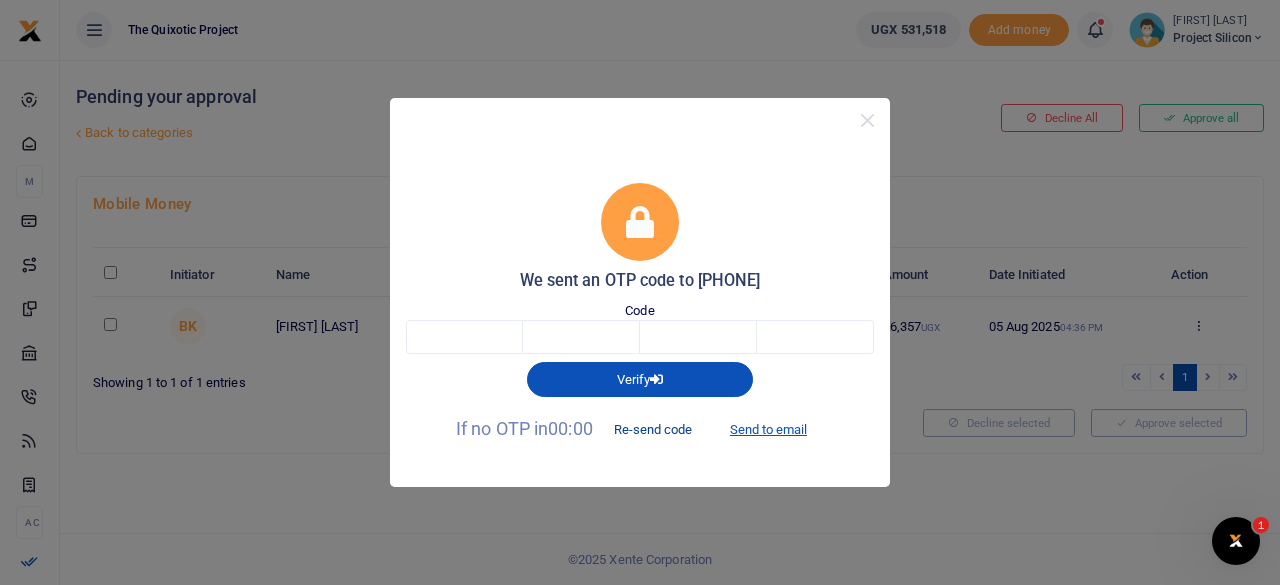 click on "Re-send code" at bounding box center [653, 430] 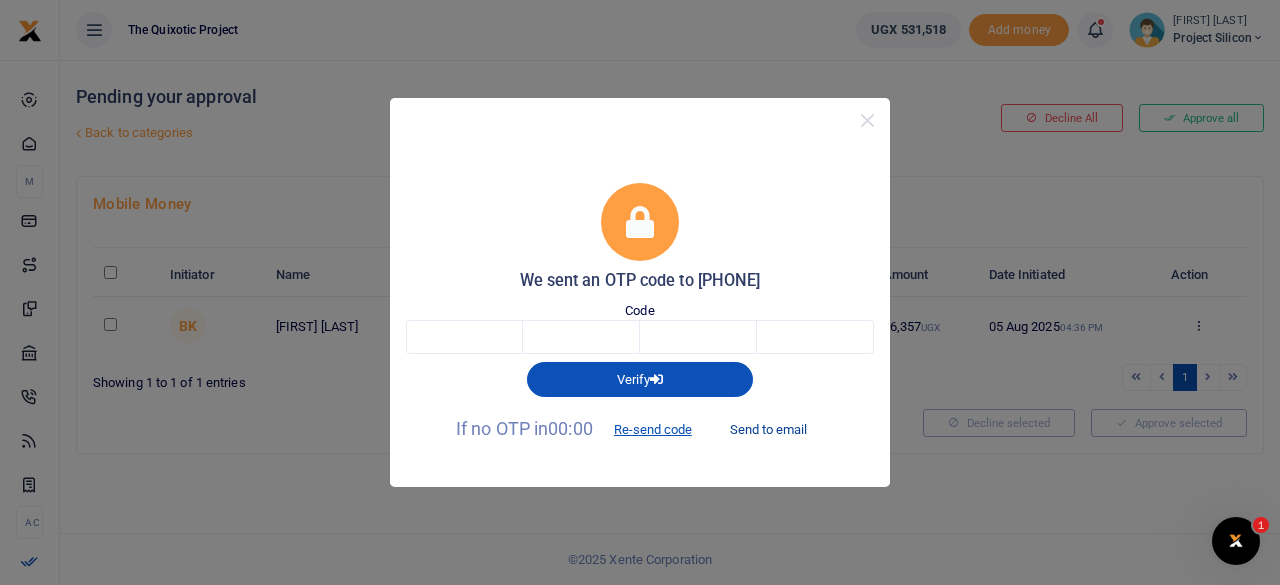 click on "Send to email" at bounding box center [768, 430] 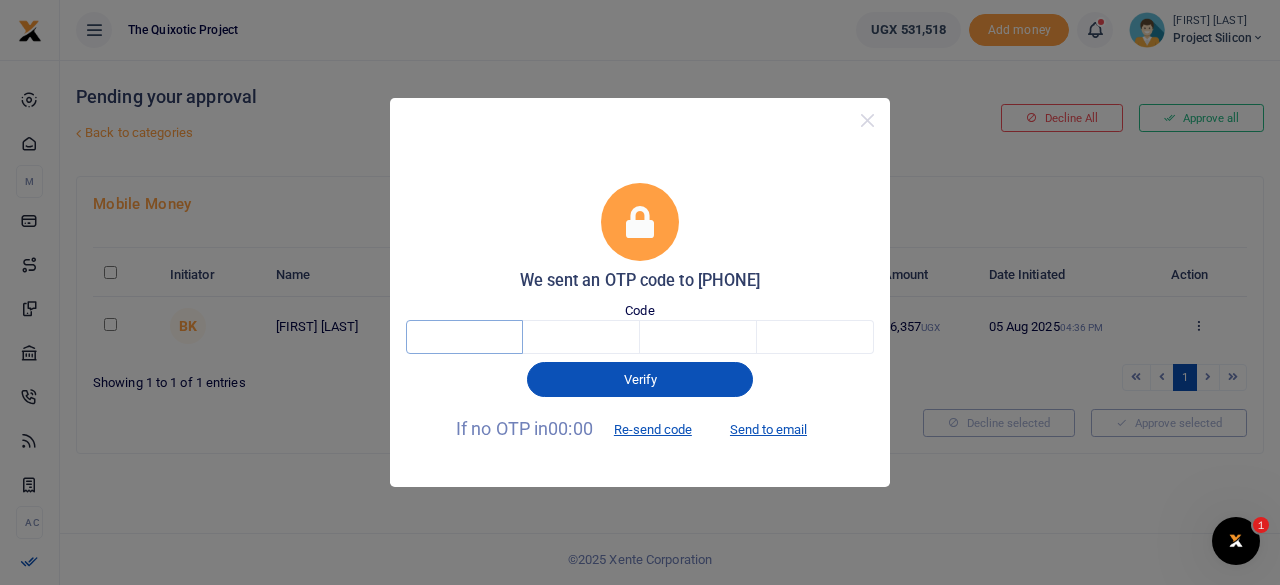 click at bounding box center [464, 337] 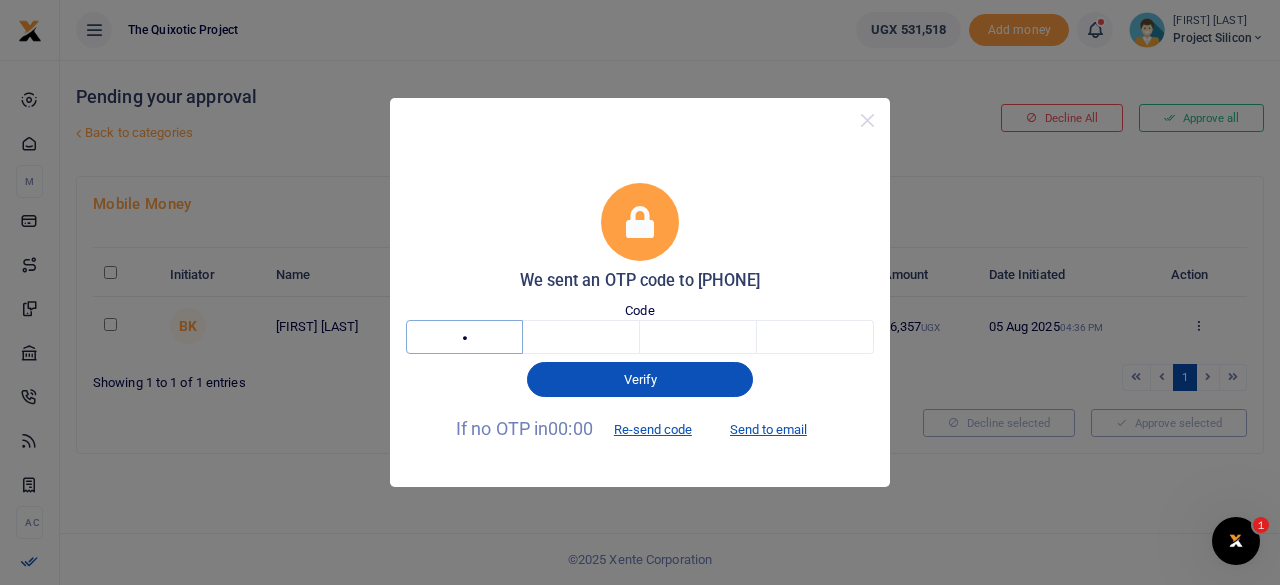 type on "8" 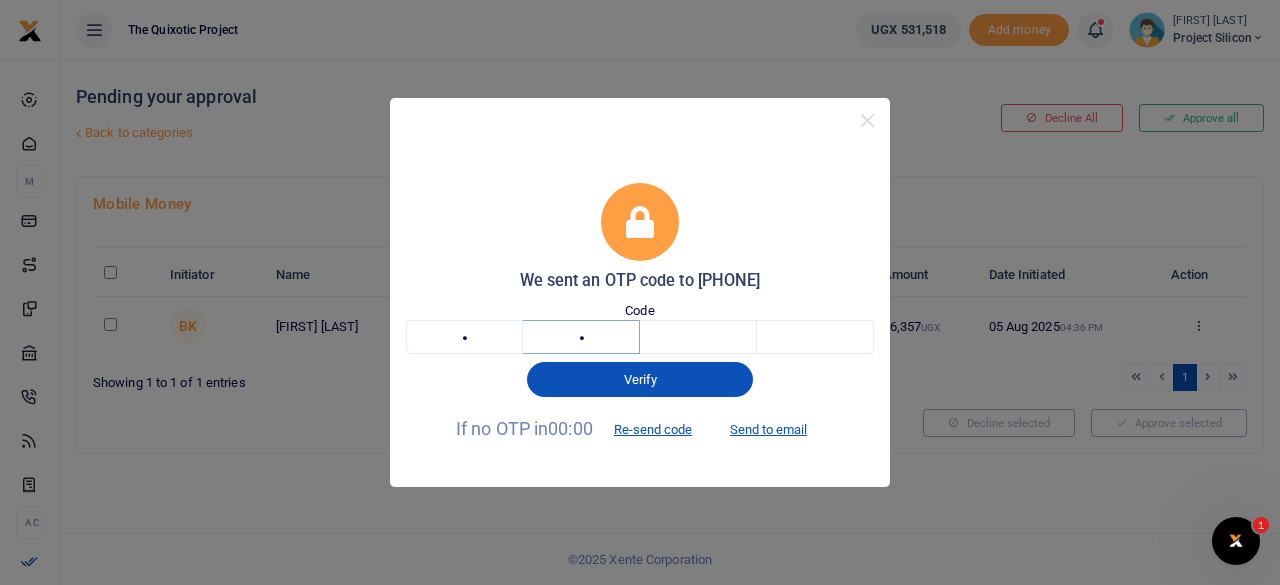 type on "7" 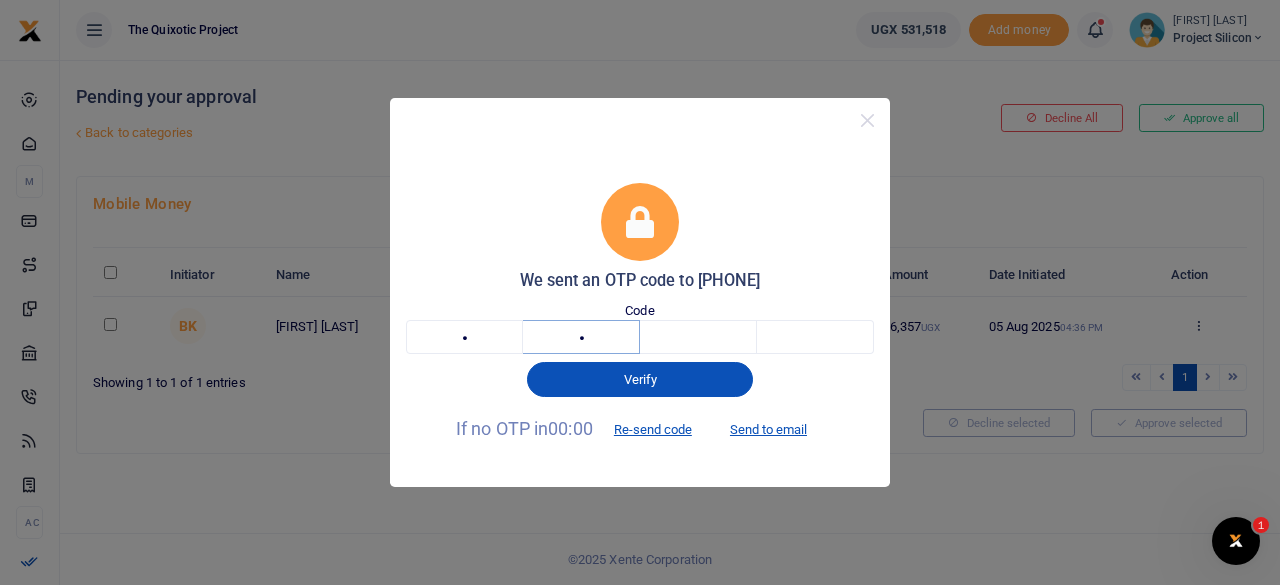 click on "7" at bounding box center (581, 337) 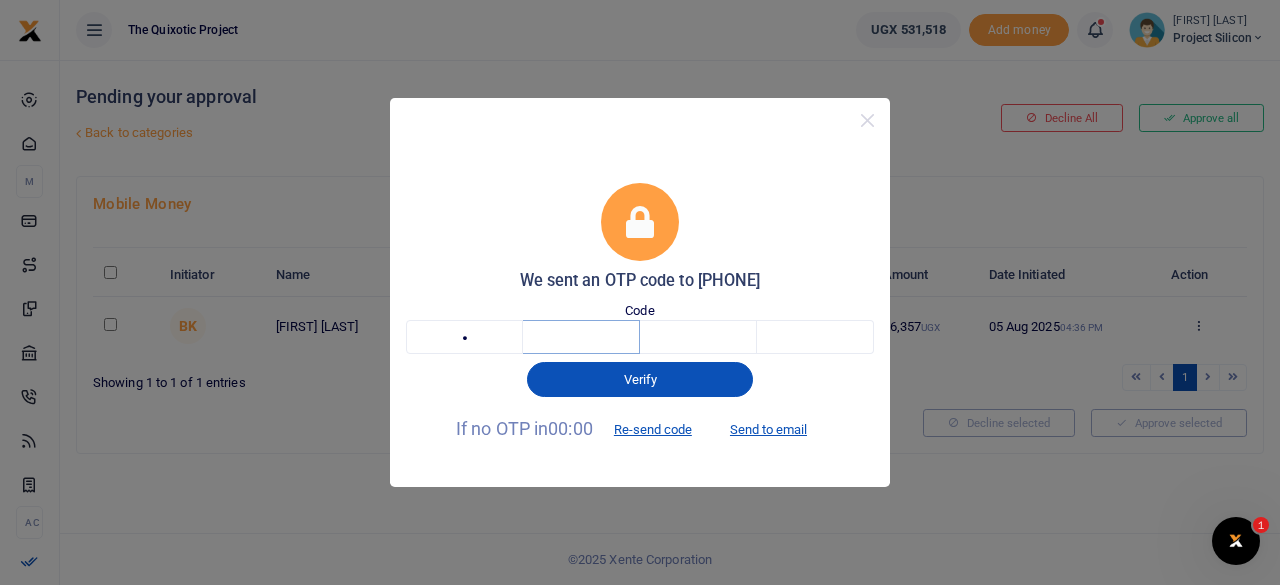 type 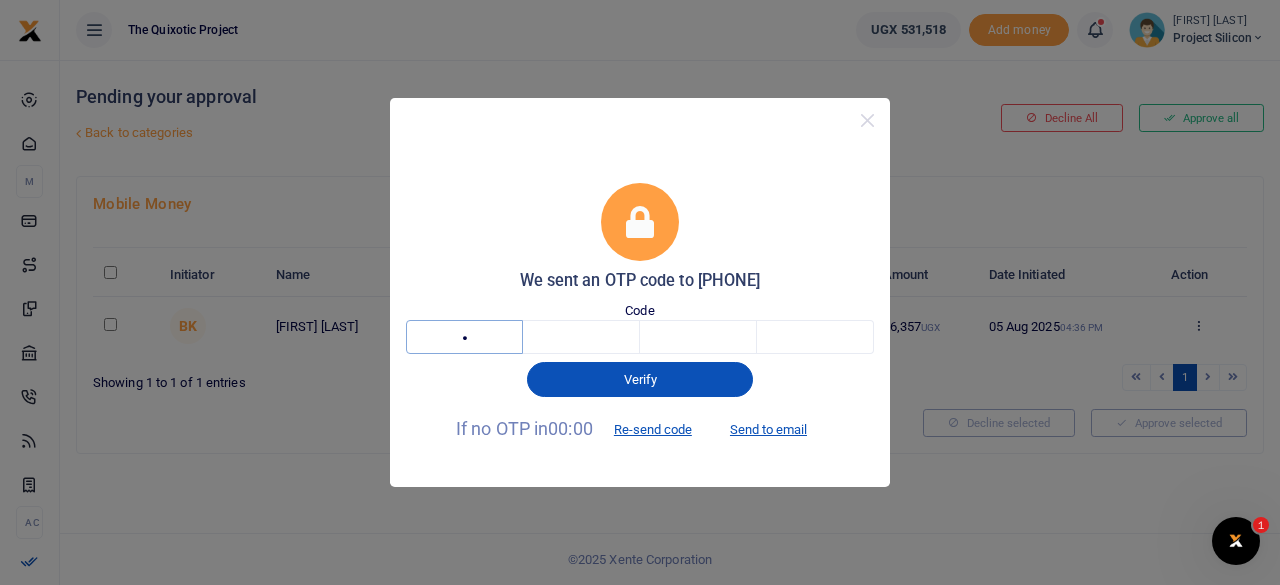 type on "9" 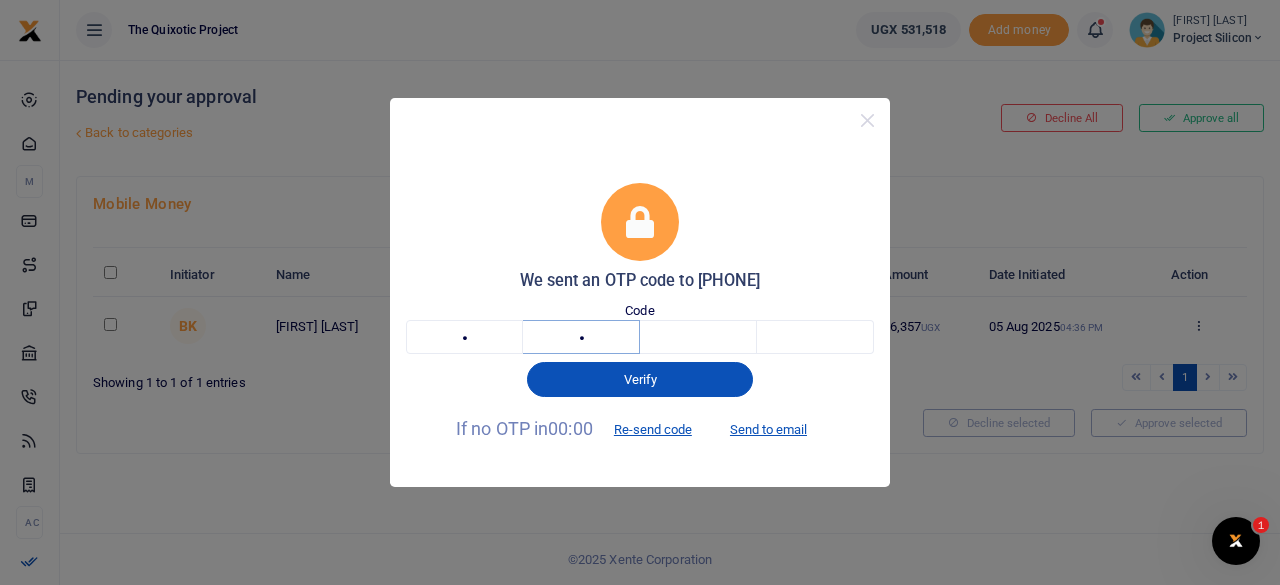 type on "6" 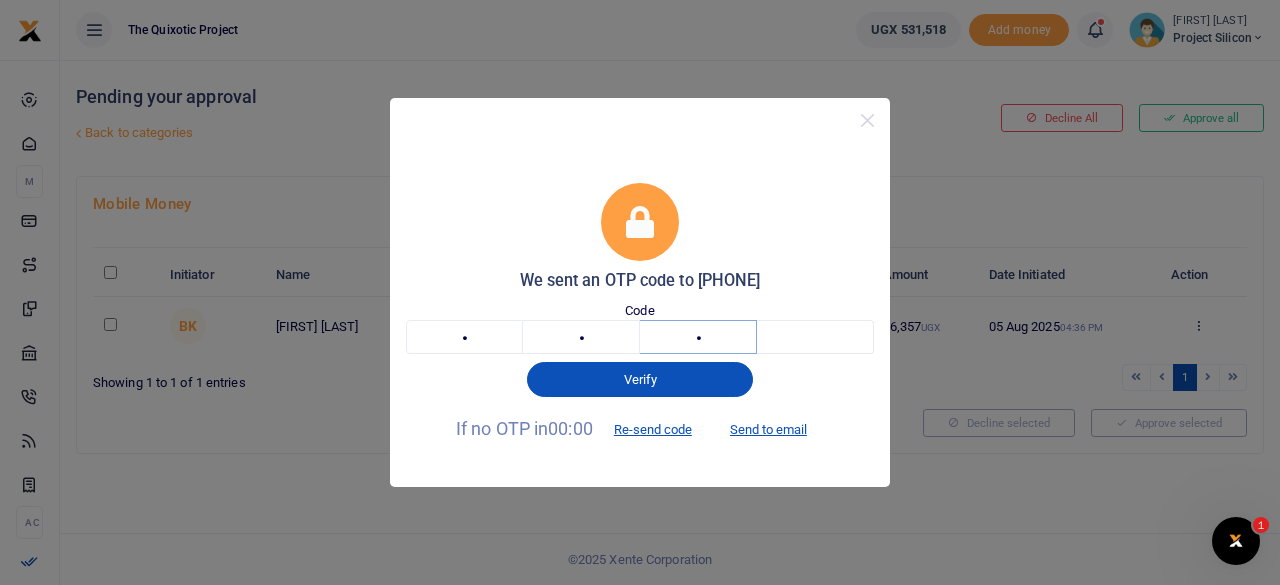 type on "5" 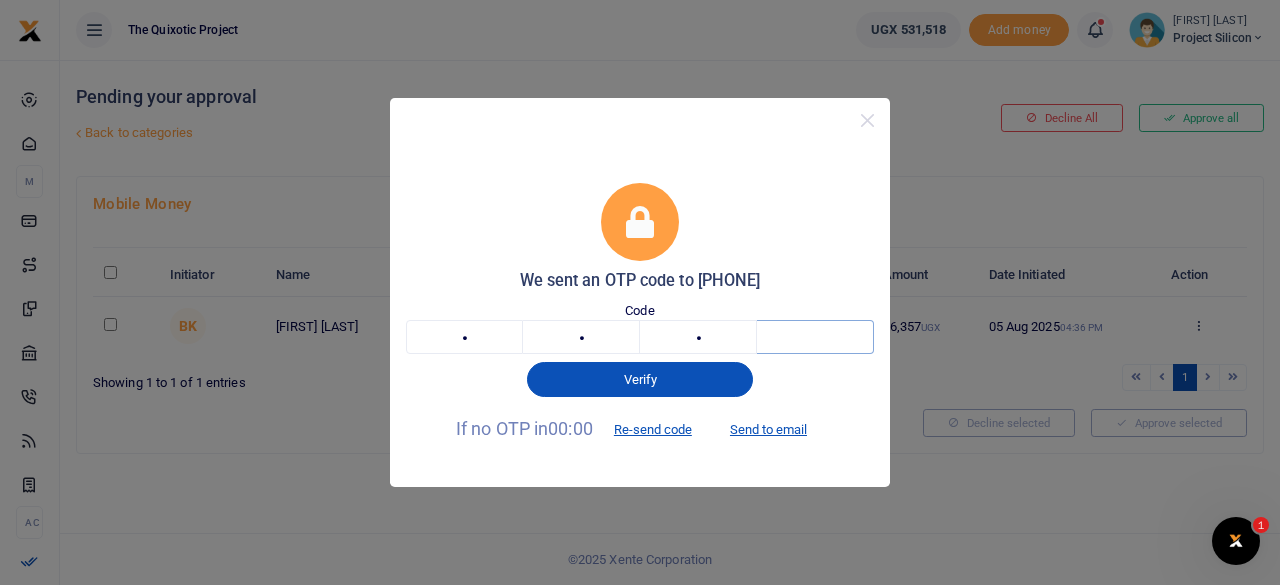 type on "2" 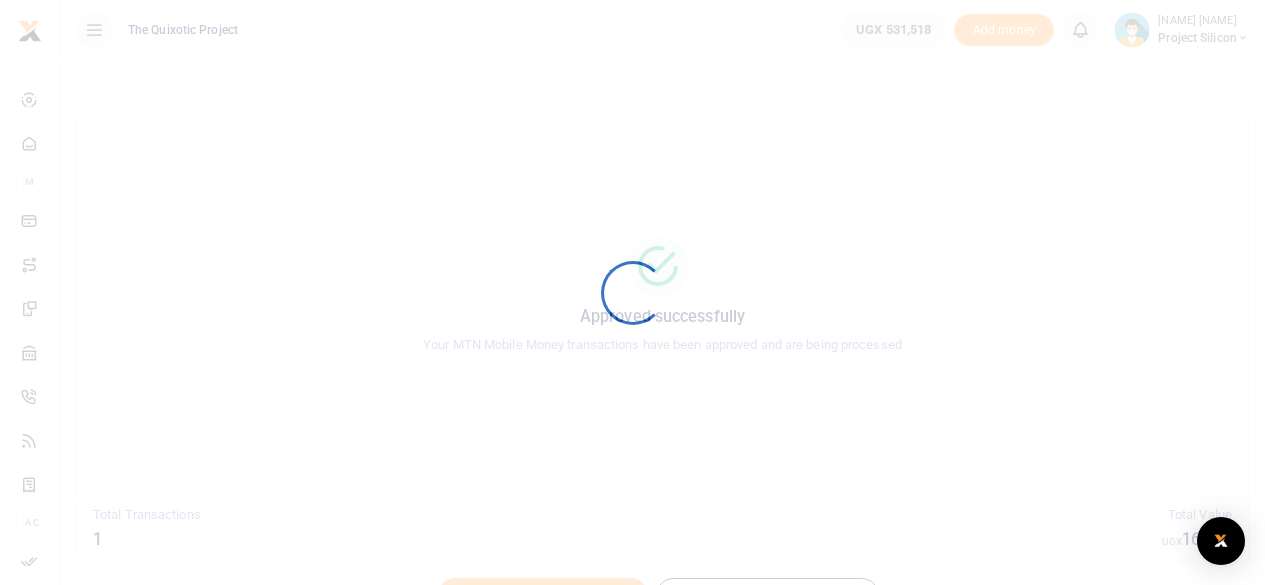 scroll, scrollTop: 0, scrollLeft: 0, axis: both 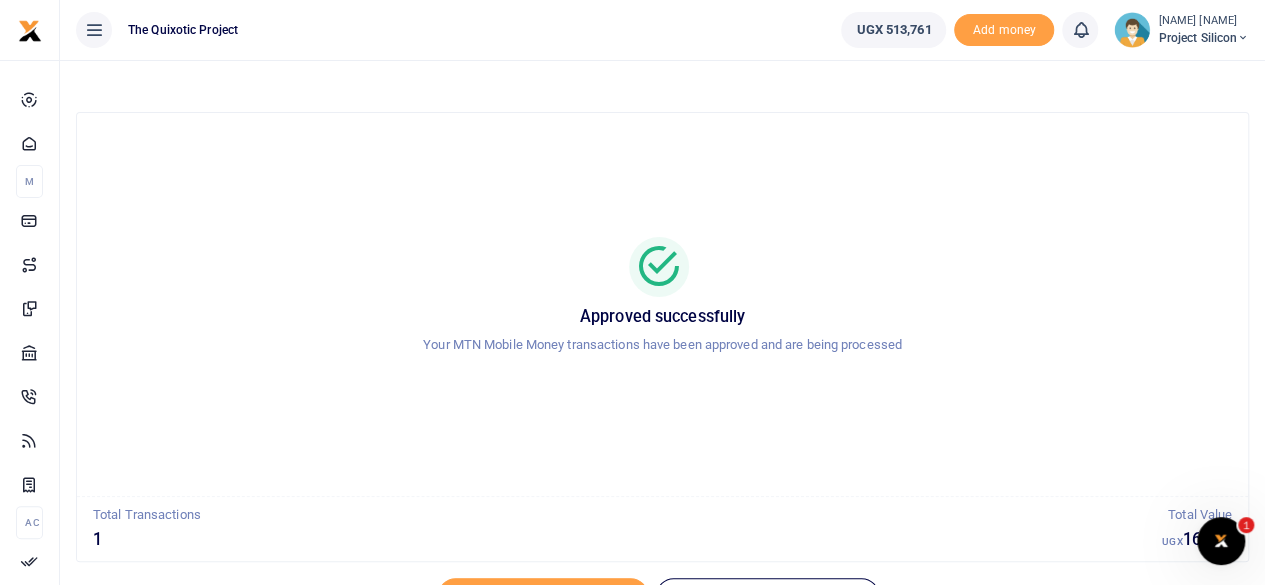 click at bounding box center (94, 30) 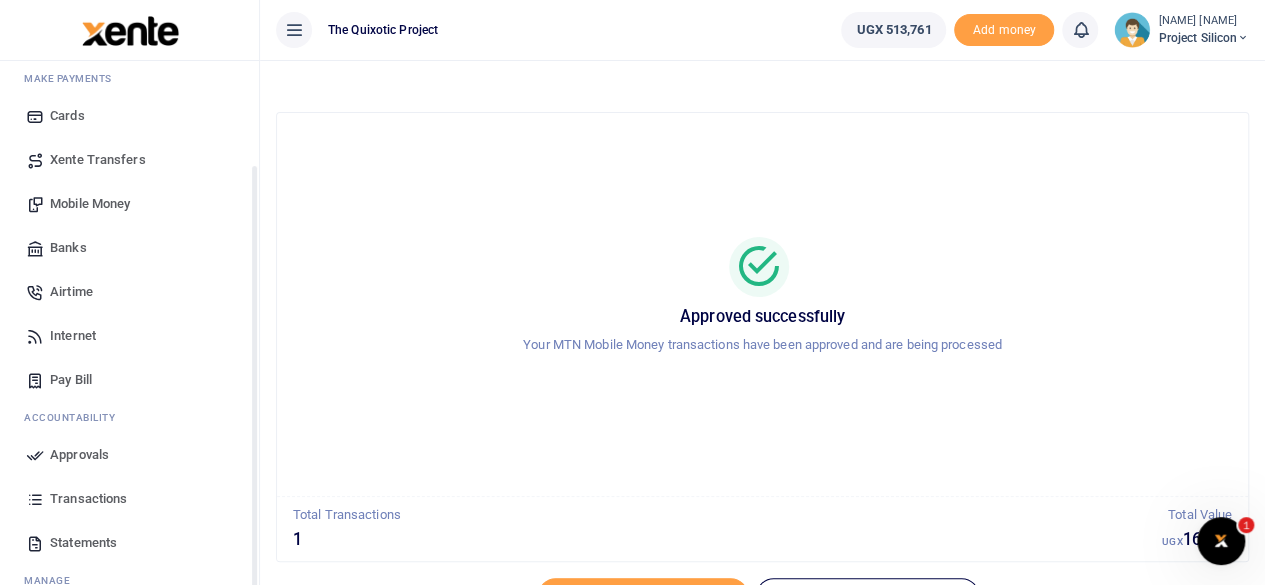 scroll, scrollTop: 172, scrollLeft: 0, axis: vertical 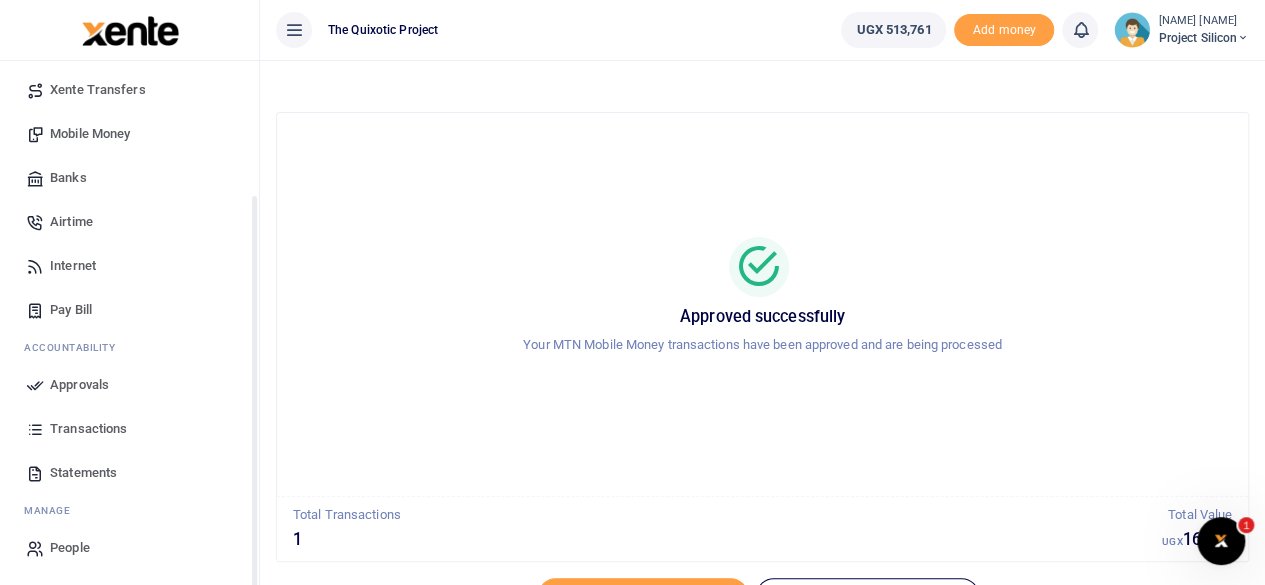 drag, startPoint x: 254, startPoint y: 104, endPoint x: 253, endPoint y: 313, distance: 209.0024 